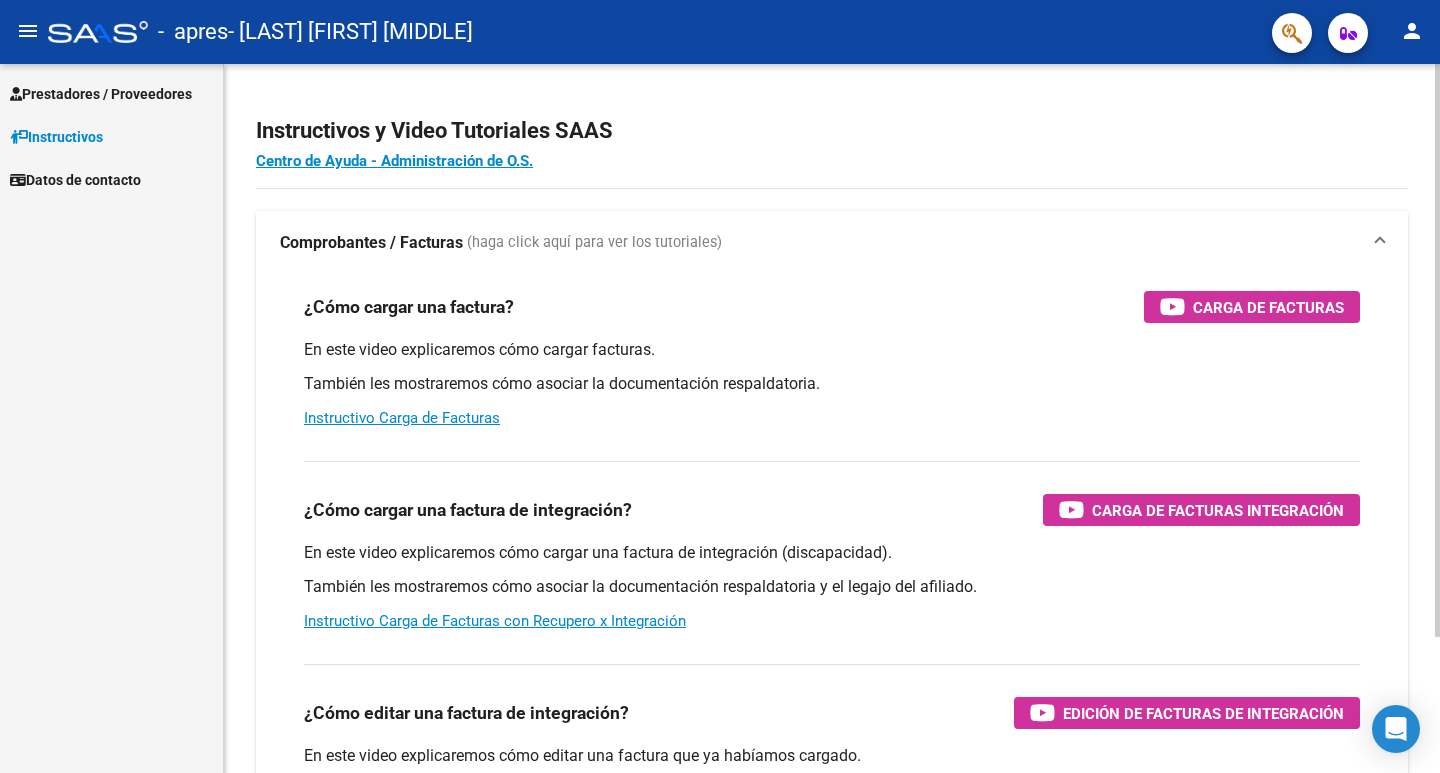 scroll, scrollTop: 0, scrollLeft: 0, axis: both 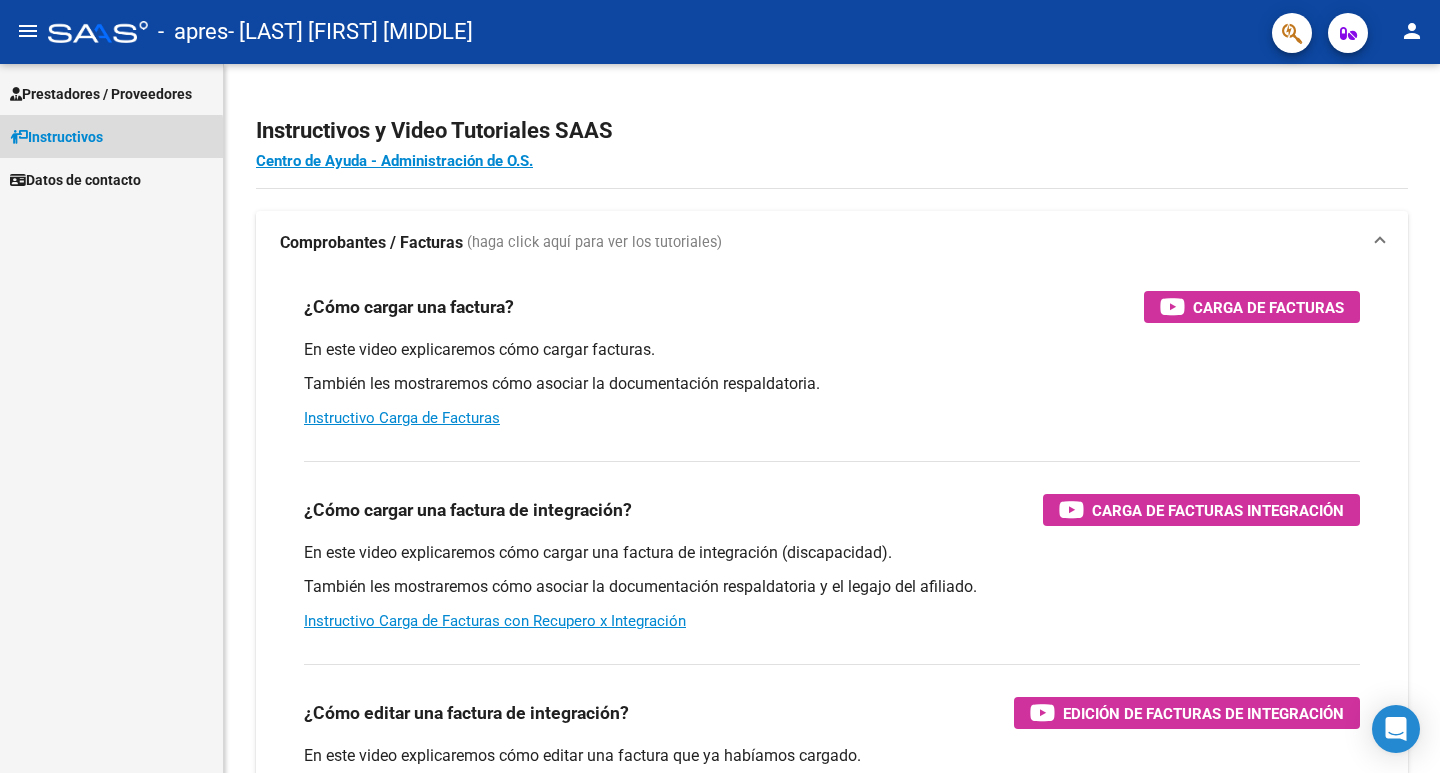 click on "Instructivos" at bounding box center [56, 137] 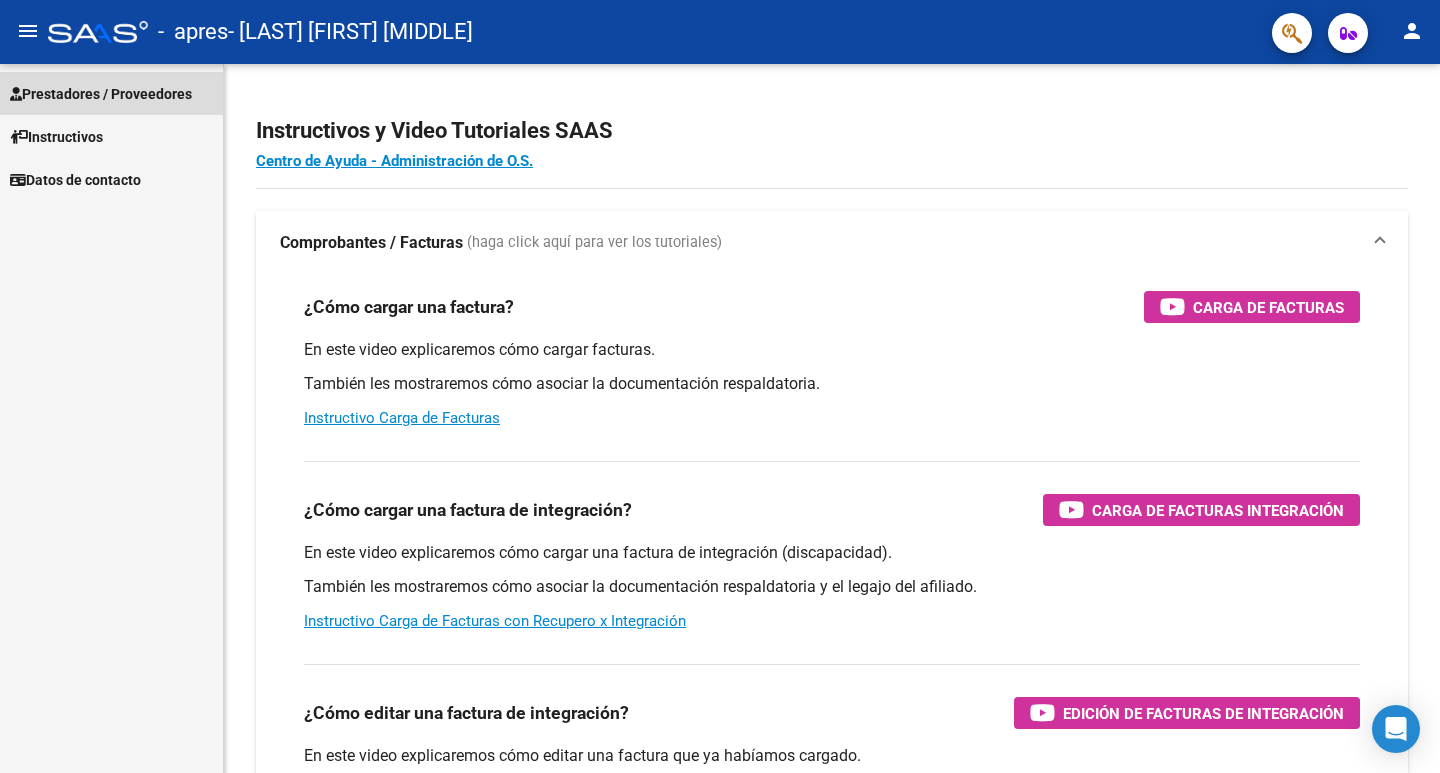 click on "Prestadores / Proveedores" at bounding box center [101, 94] 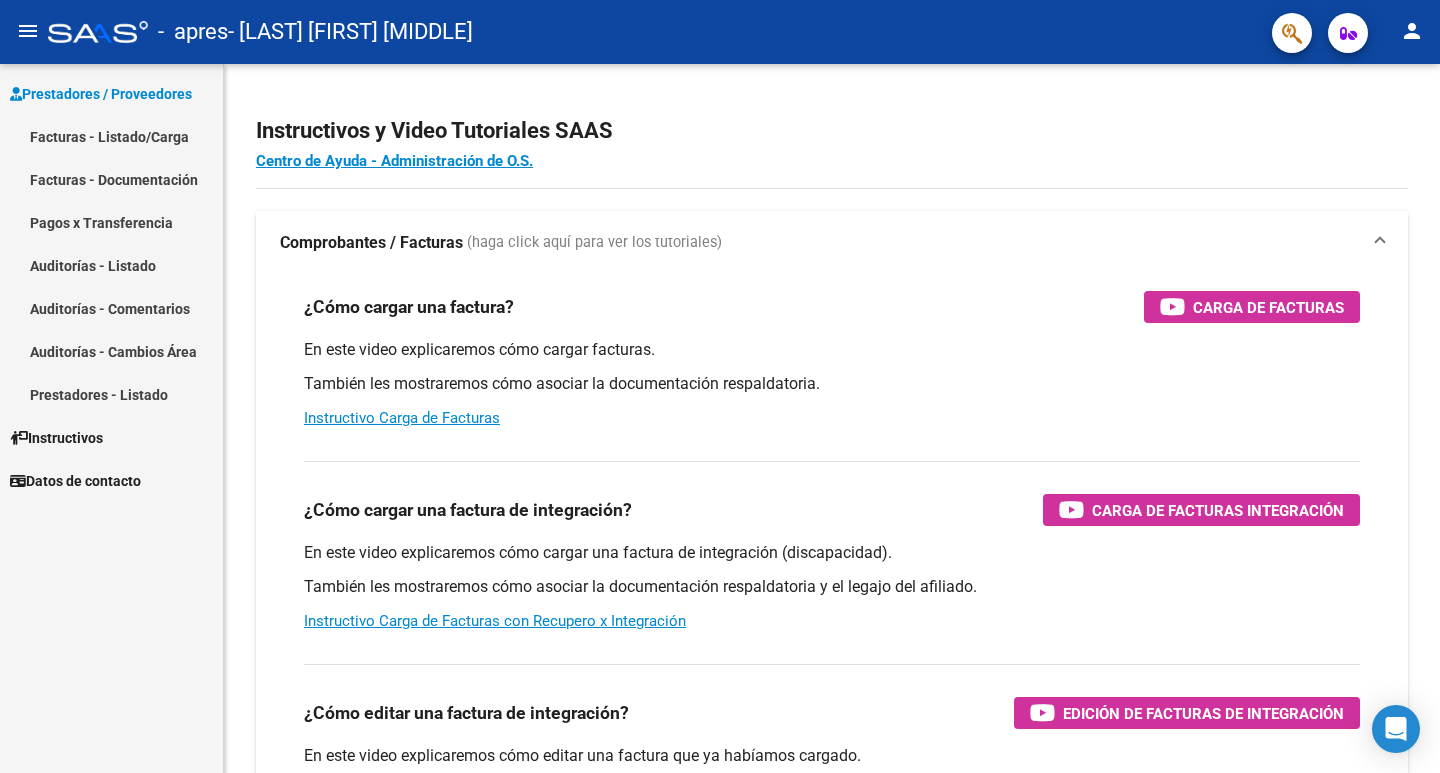 click on "Facturas - Listado/Carga" at bounding box center [111, 136] 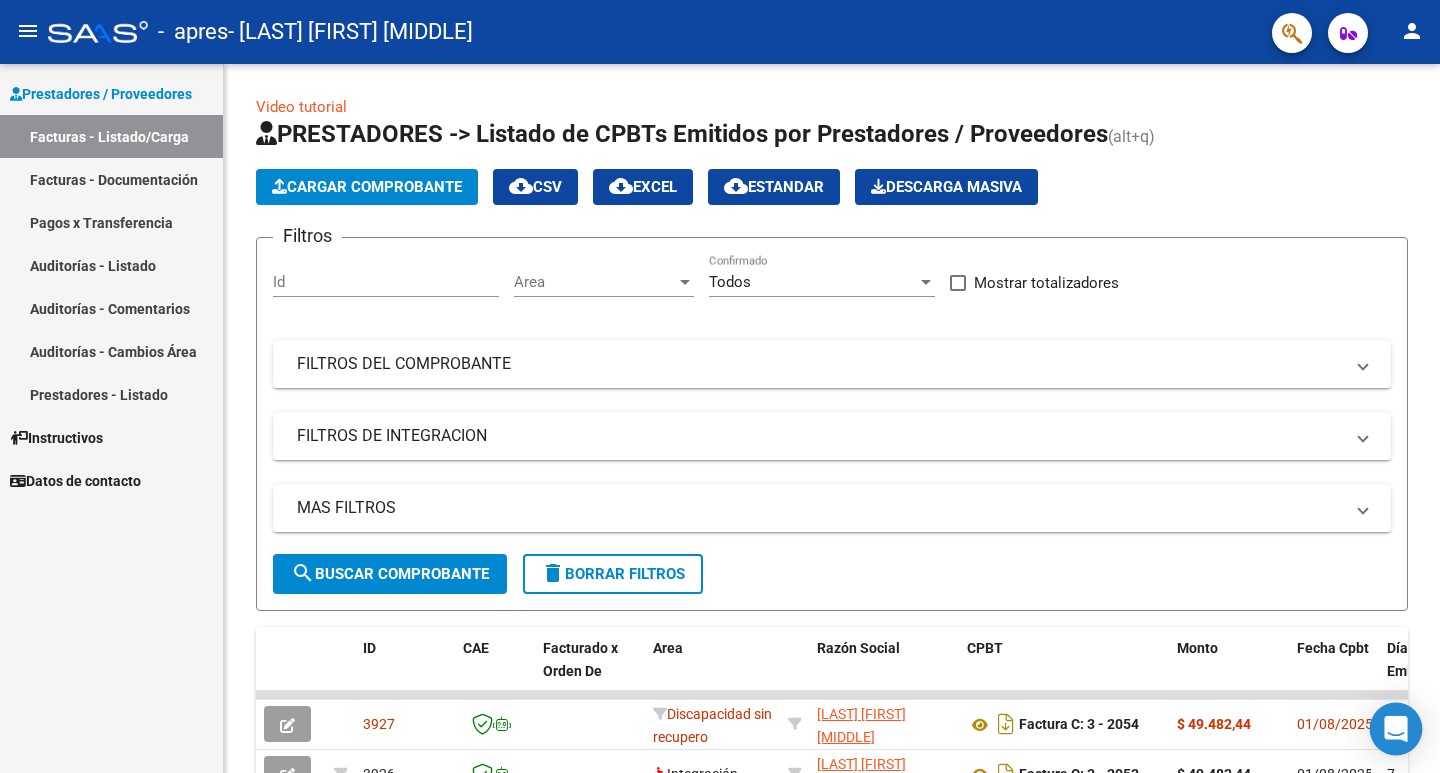 click 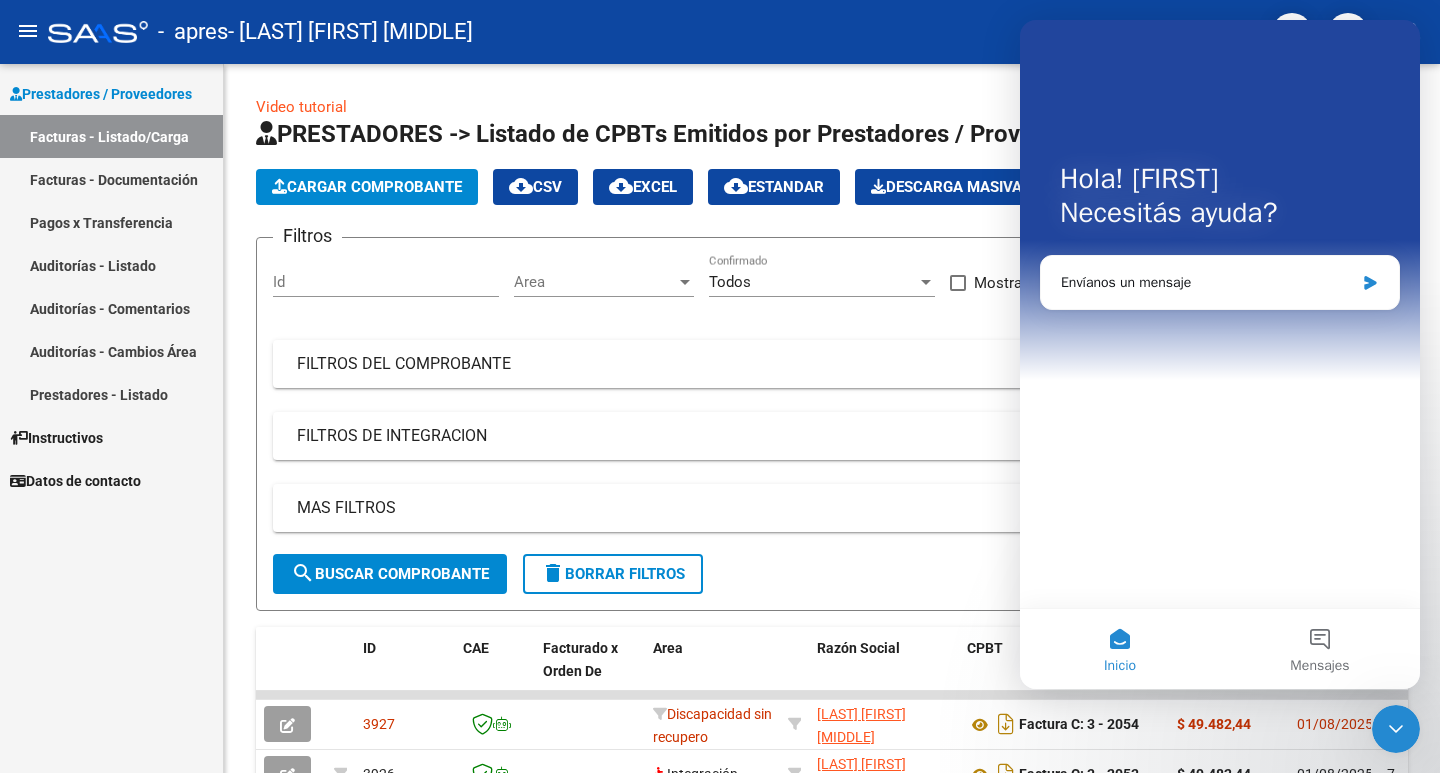 scroll, scrollTop: 0, scrollLeft: 0, axis: both 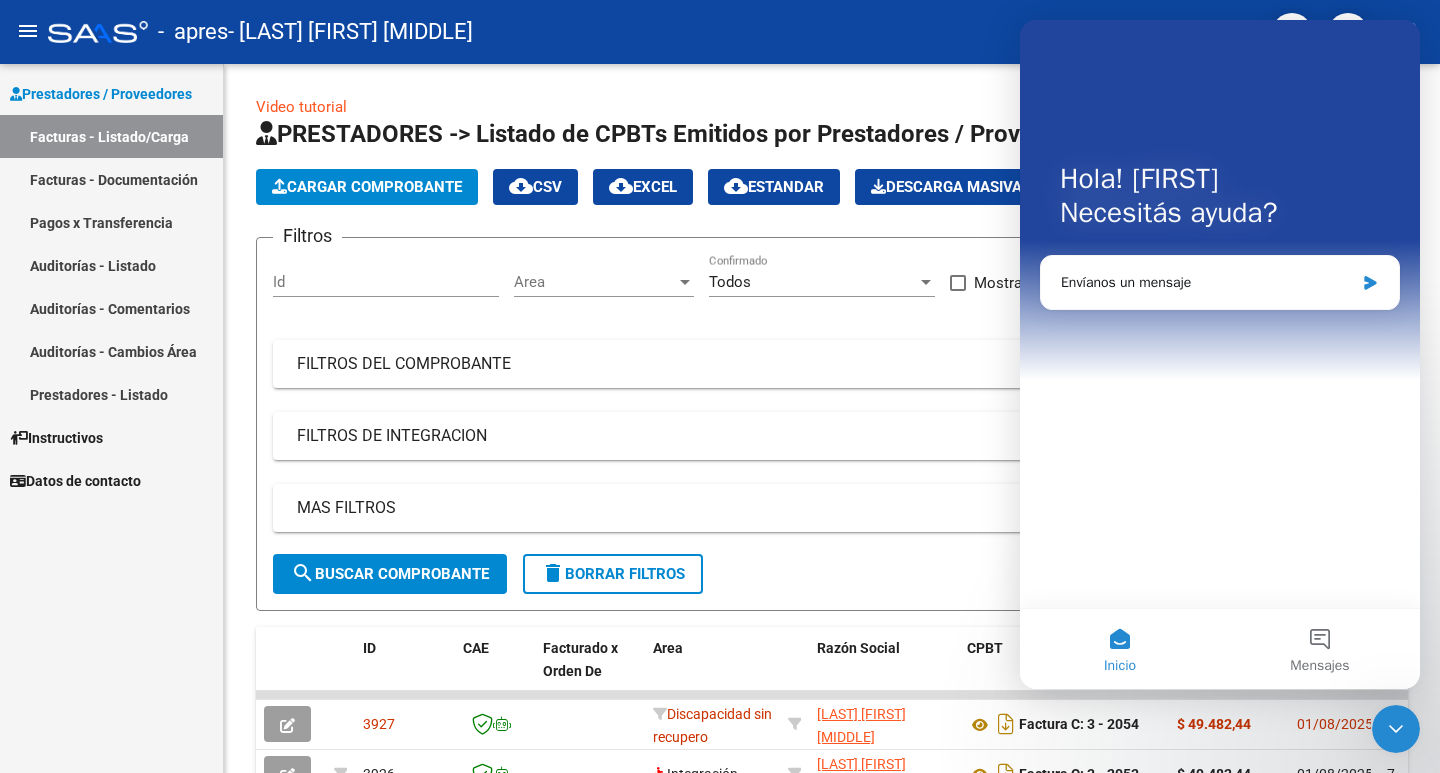 click on "Prestadores / Proveedores Facturas - Listado/Carga Facturas - Documentación Pagos x Transferencia Auditorías - Listado Auditorías - Comentarios Auditorías - Cambios Área Prestadores - Listado    Instructivos    Datos de contacto" at bounding box center (111, 418) 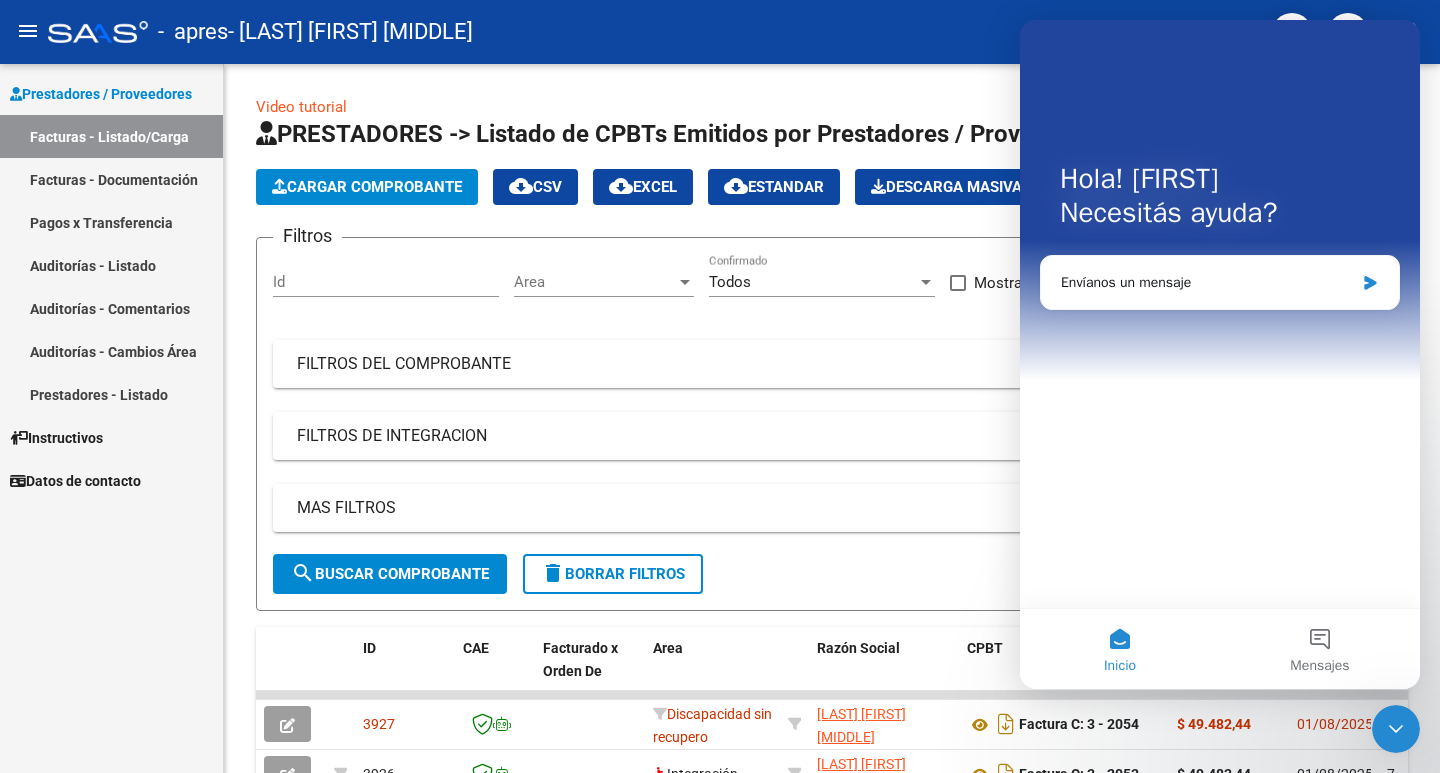 drag, startPoint x: 0, startPoint y: 661, endPoint x: 42, endPoint y: 623, distance: 56.63921 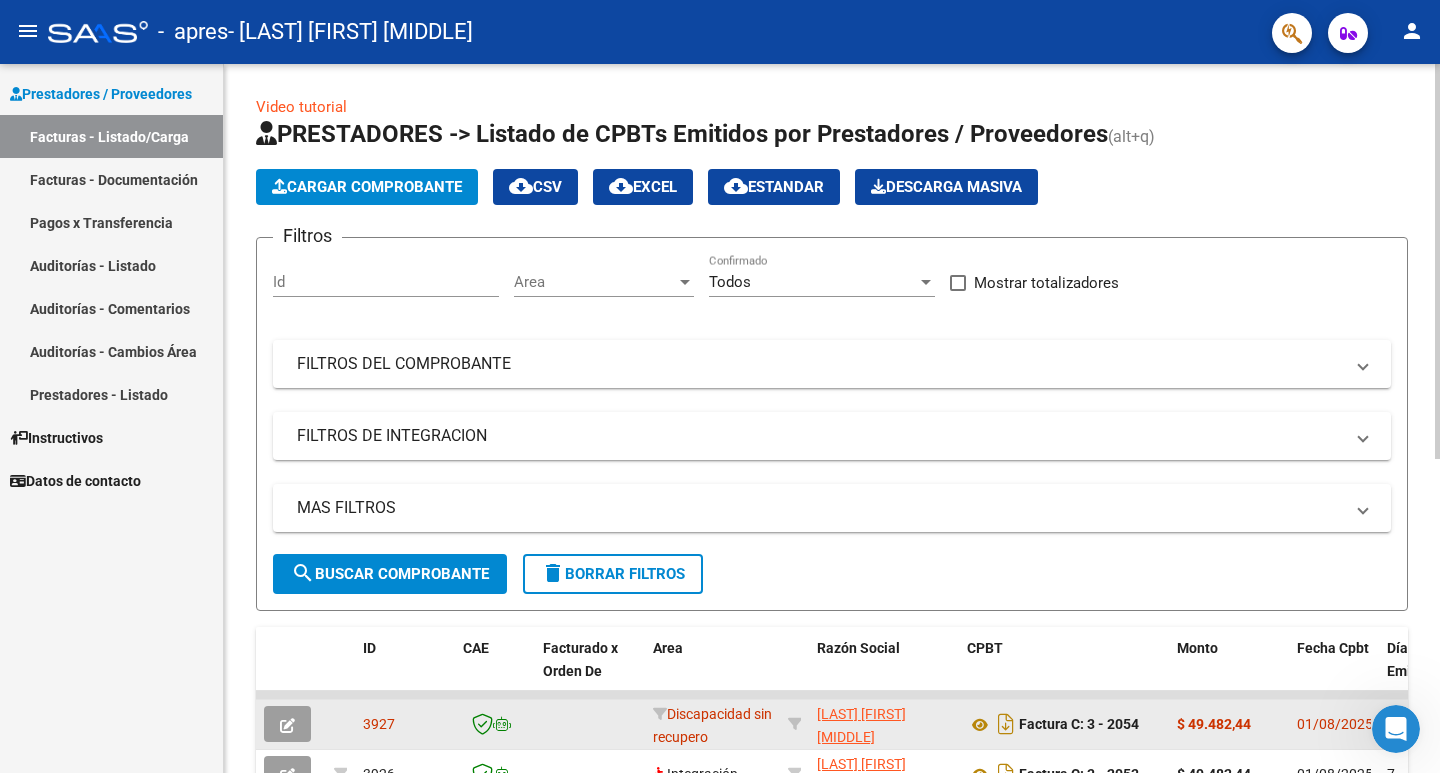 scroll, scrollTop: 0, scrollLeft: 0, axis: both 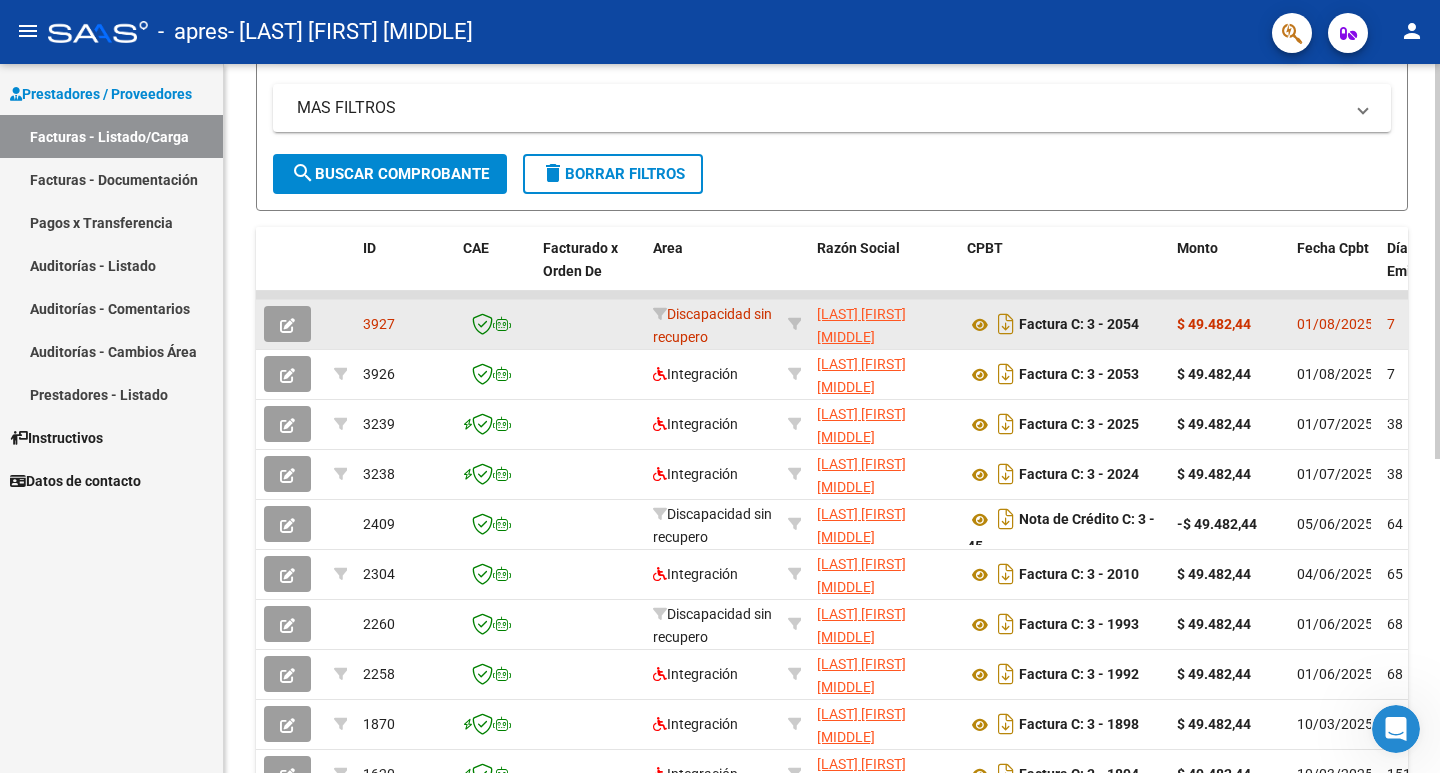click on "Discapacidad sin recupero" 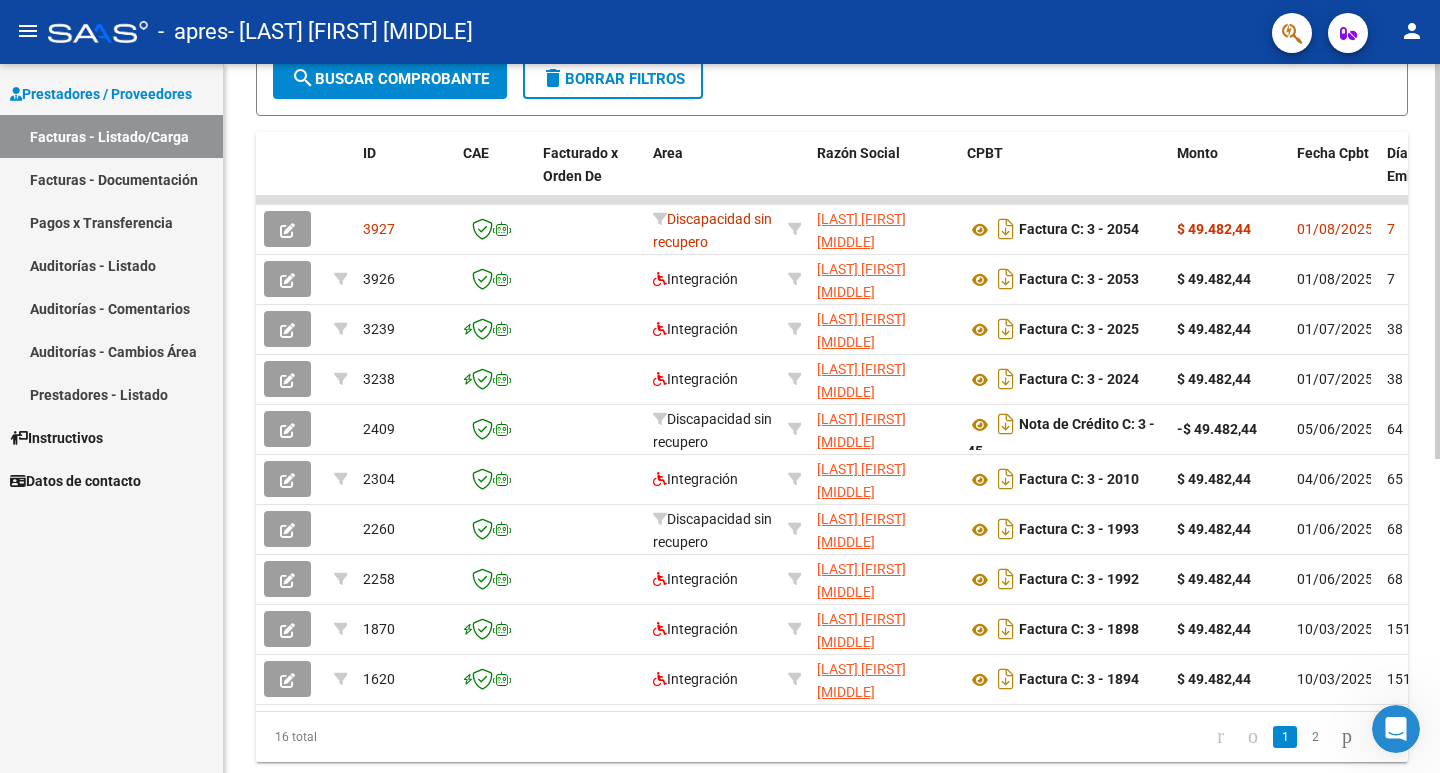 scroll, scrollTop: 463, scrollLeft: 0, axis: vertical 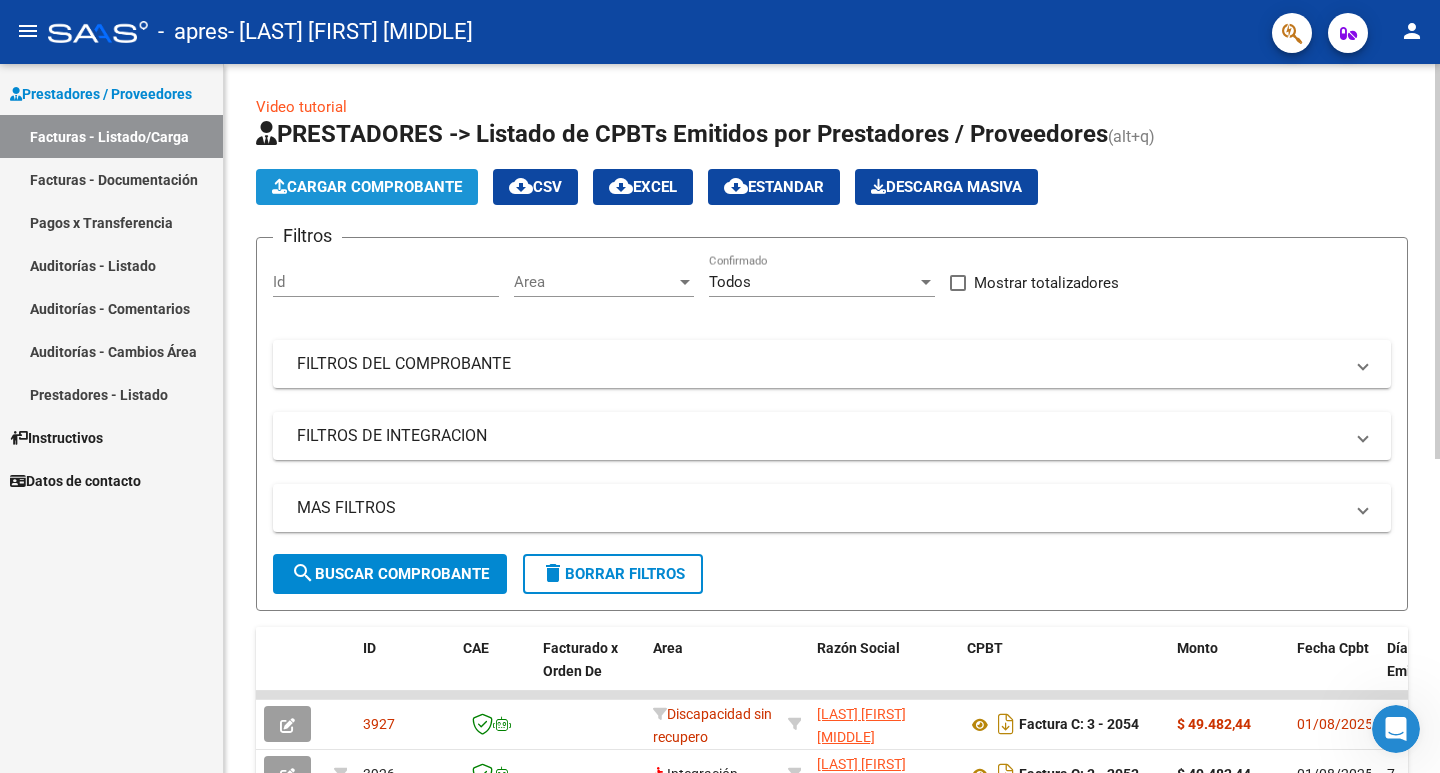 click on "Cargar Comprobante" 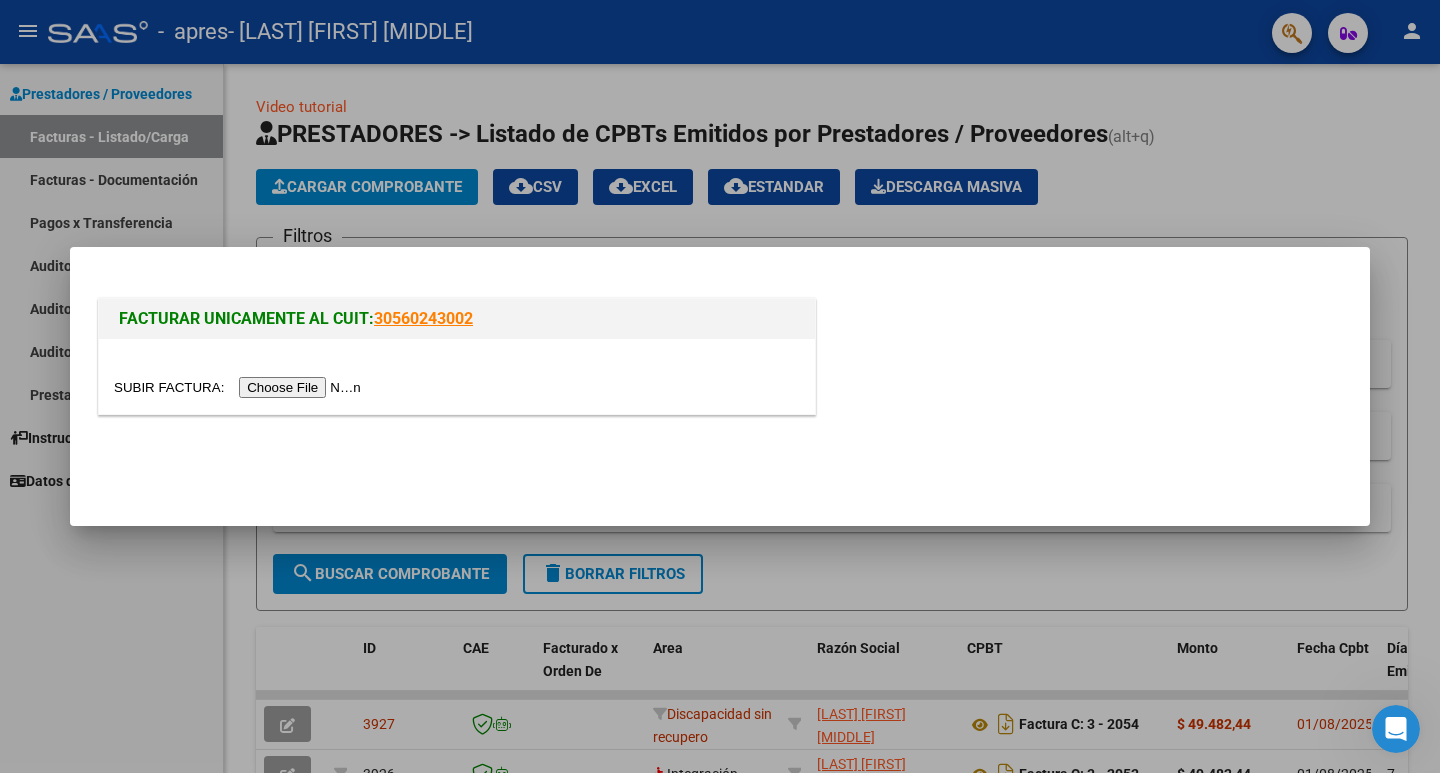 click at bounding box center [240, 387] 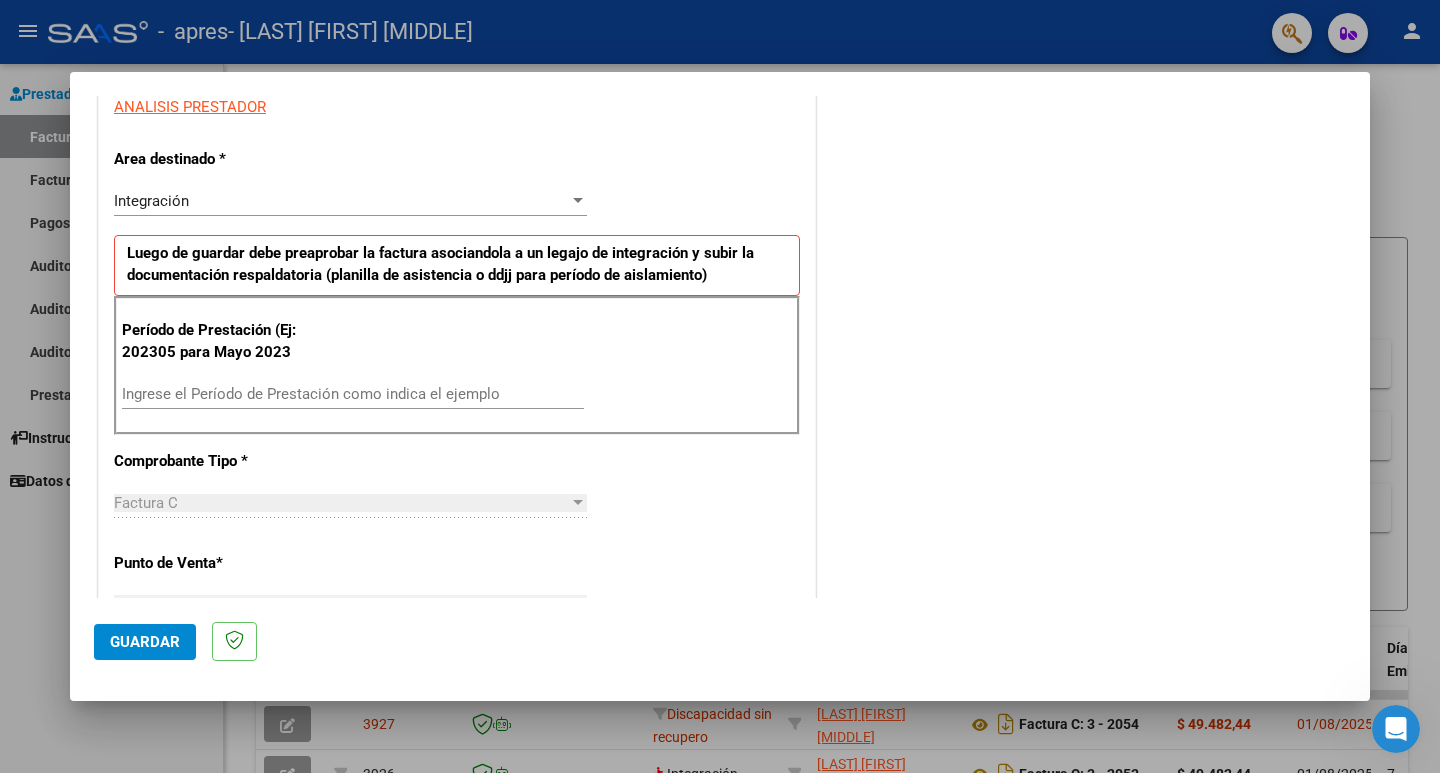 scroll, scrollTop: 500, scrollLeft: 0, axis: vertical 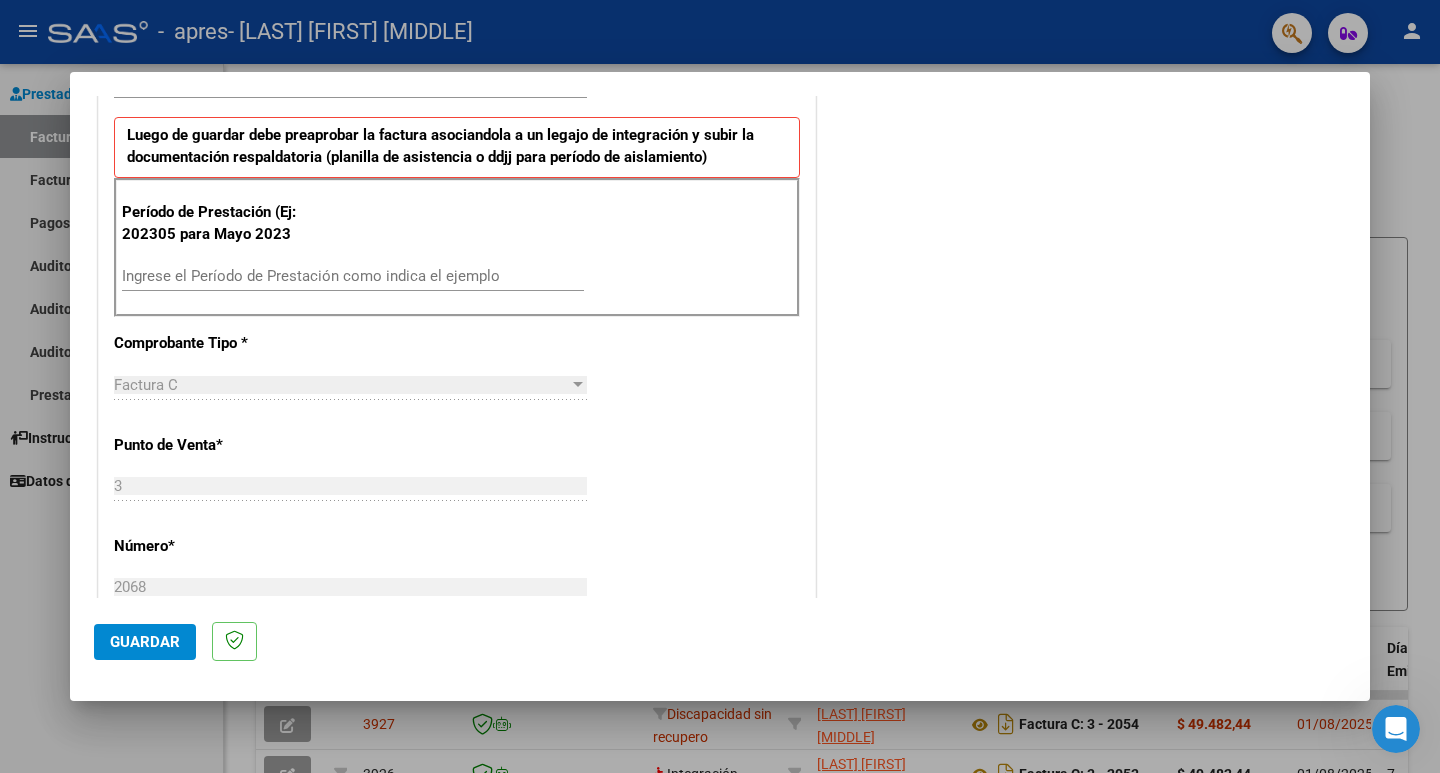 click on "Ingrese el Período de Prestación como indica el ejemplo" at bounding box center (353, 276) 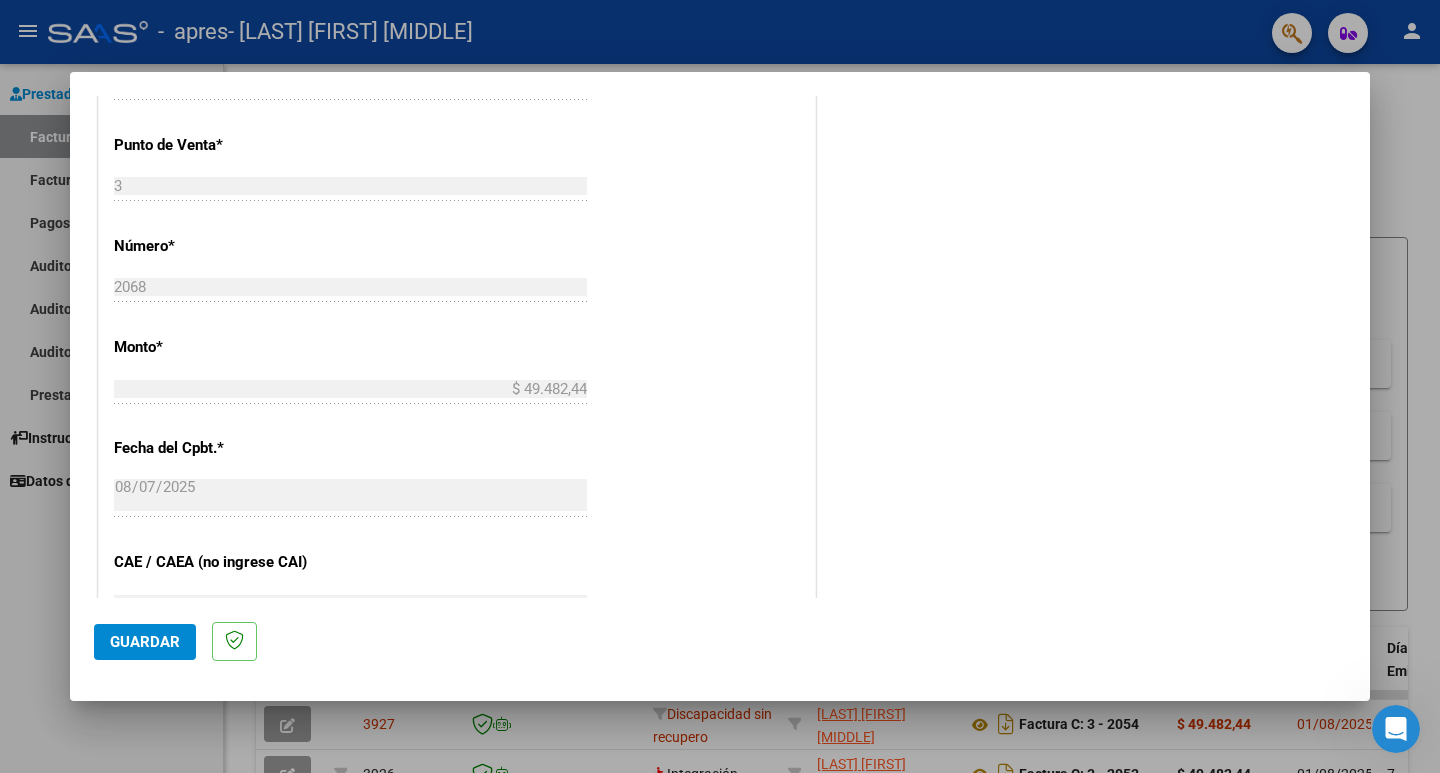 scroll, scrollTop: 1100, scrollLeft: 0, axis: vertical 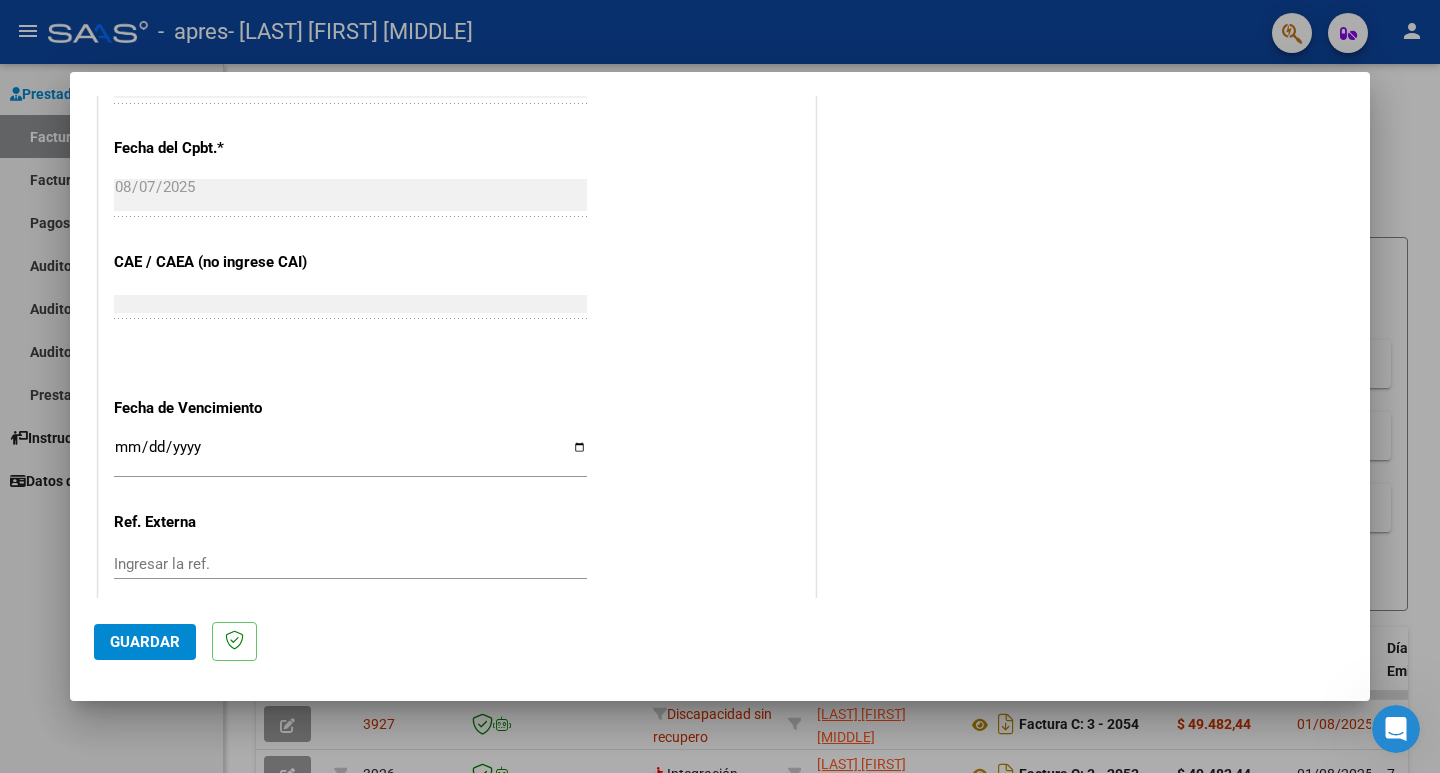 type on "202507" 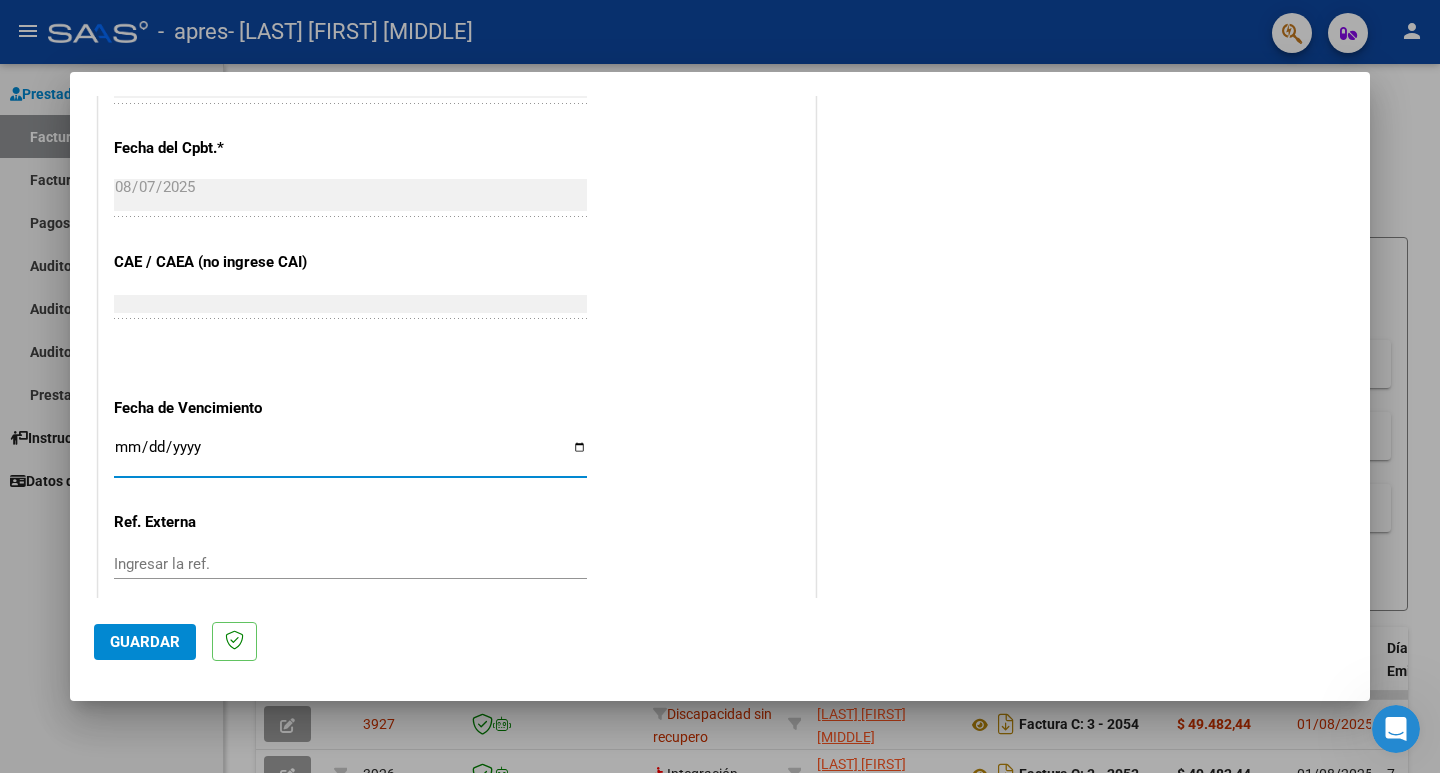 click on "Ingresar la fecha" at bounding box center [350, 455] 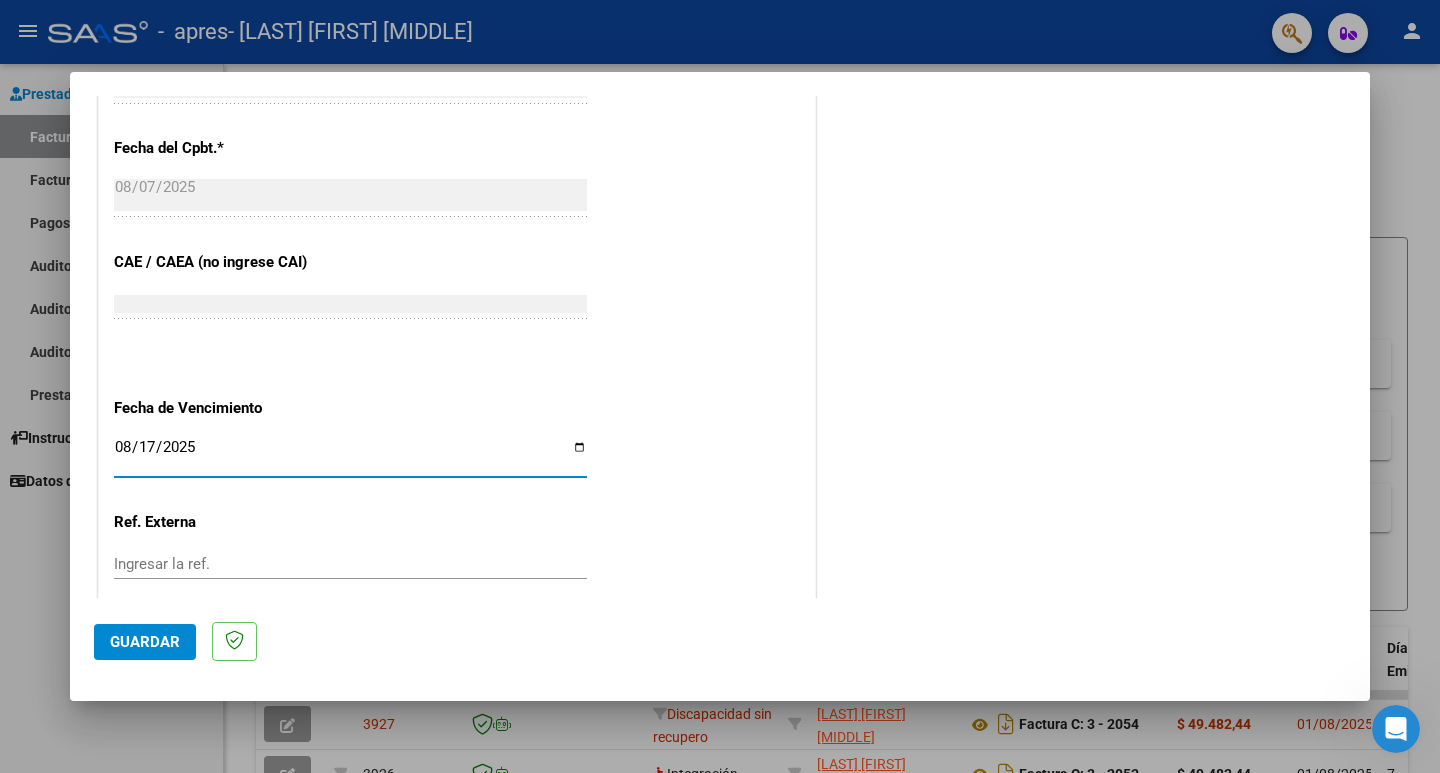 type on "2025-08-17" 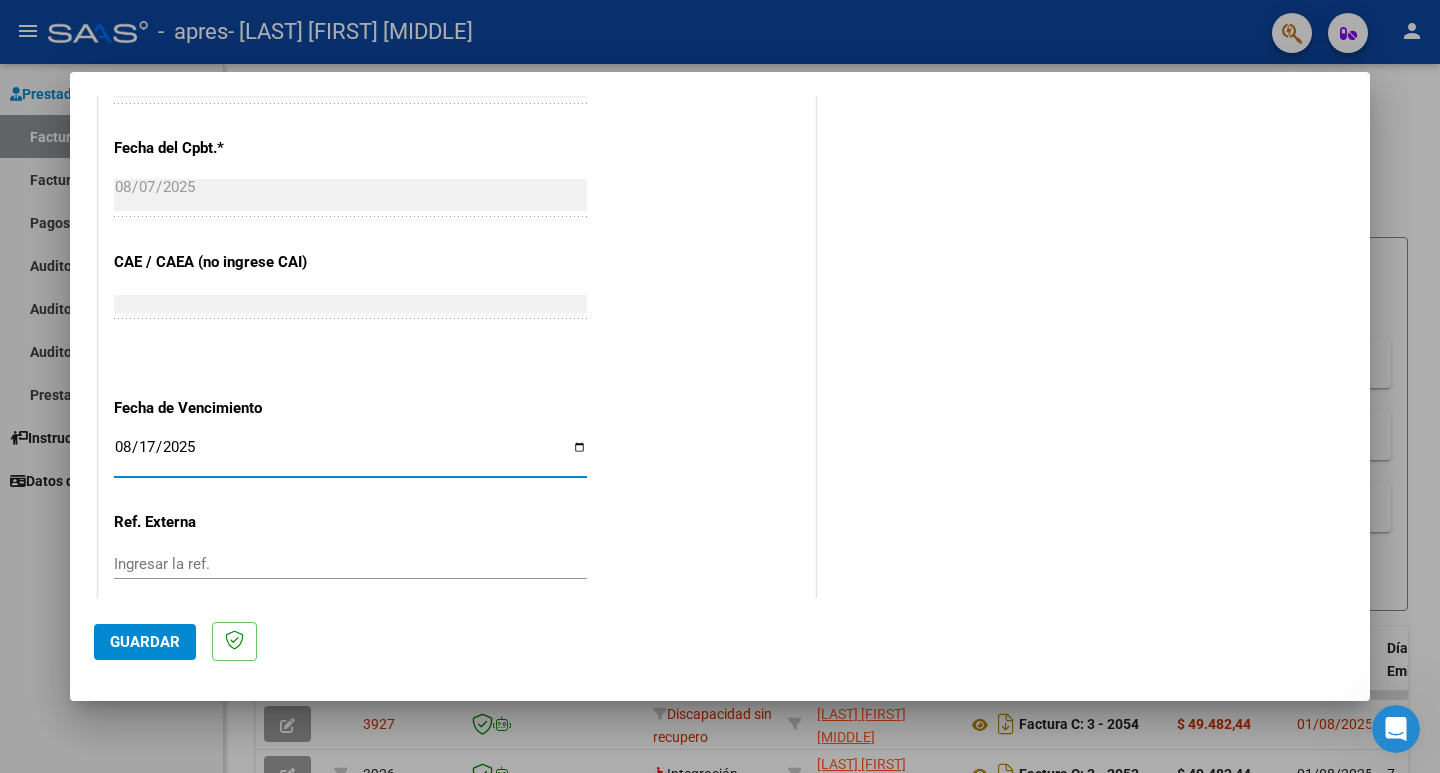 click on "Guardar" 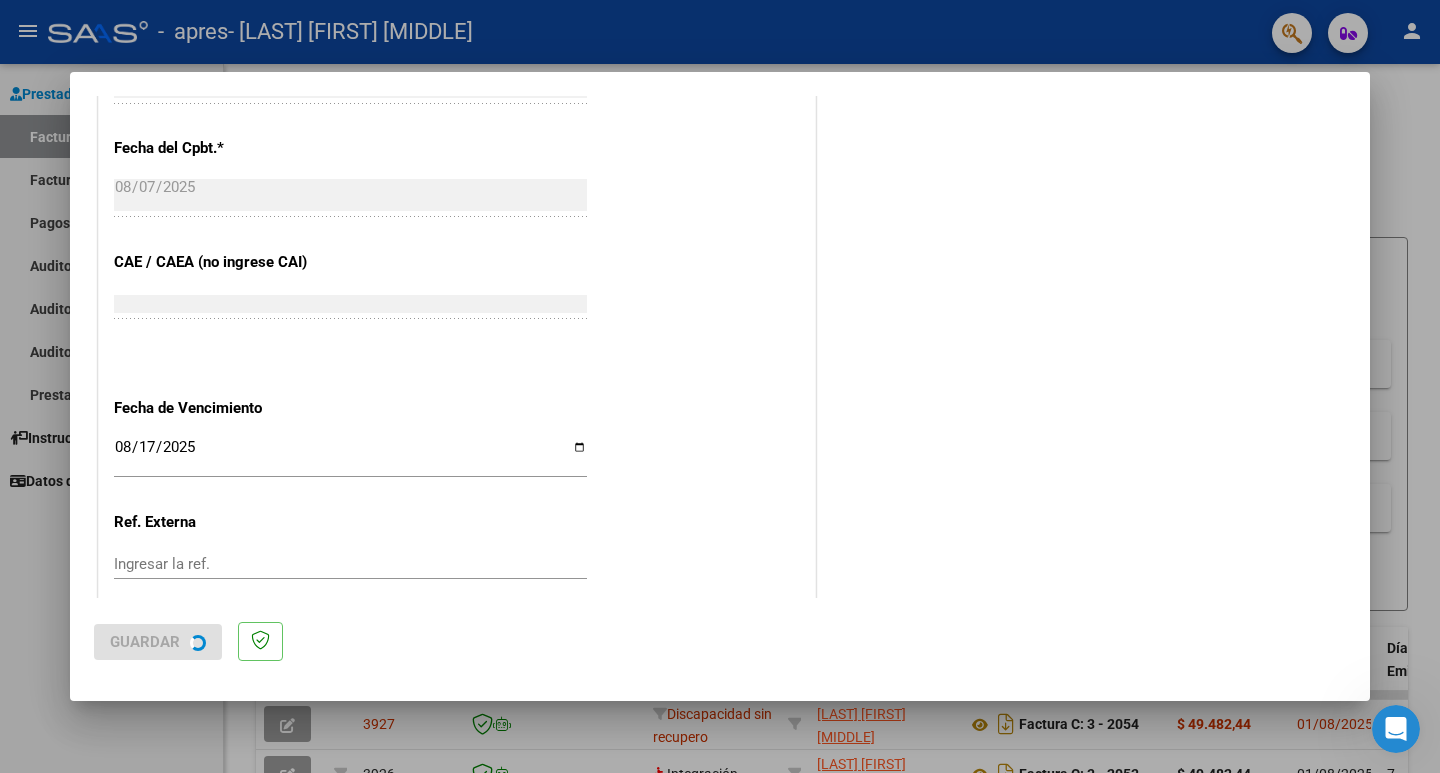 scroll, scrollTop: 0, scrollLeft: 0, axis: both 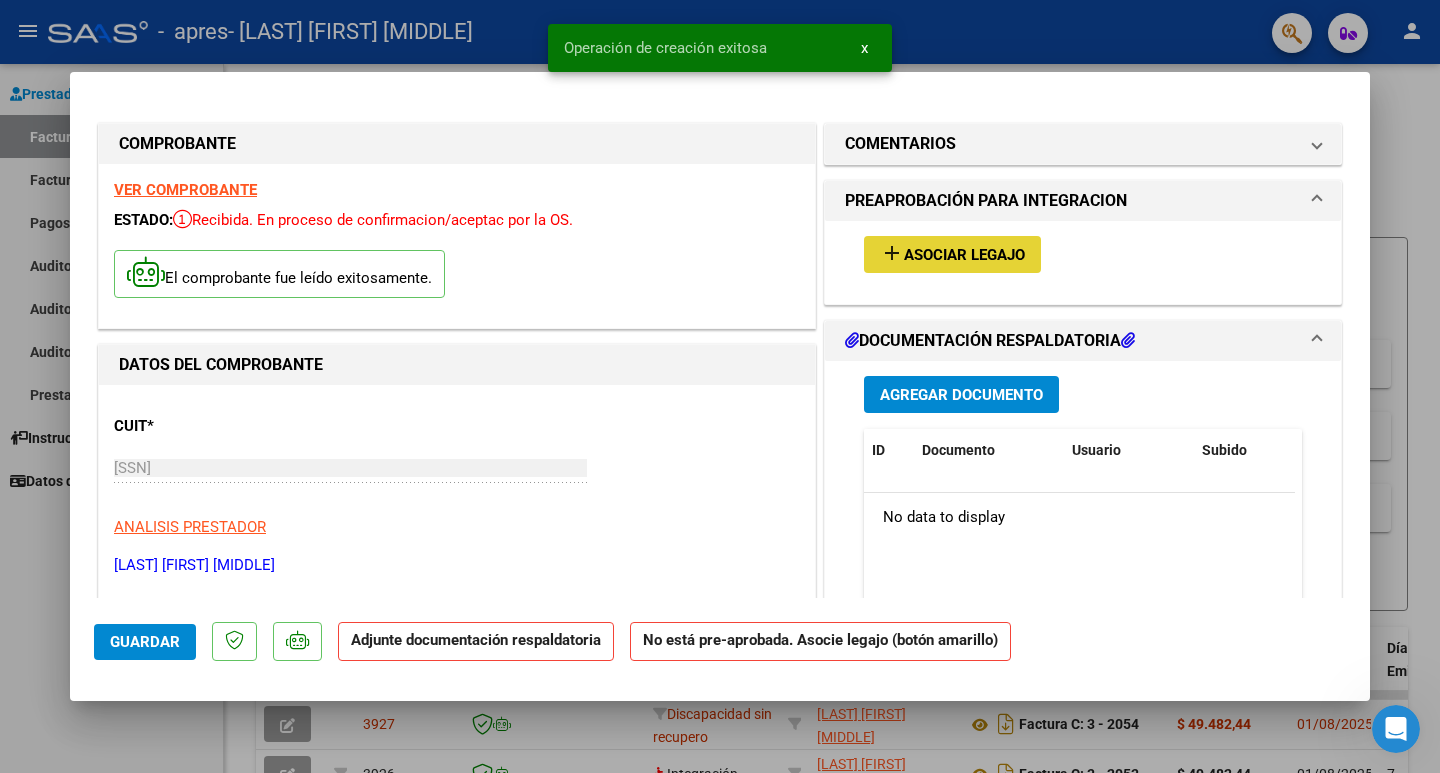 click on "add Asociar Legajo" at bounding box center (952, 254) 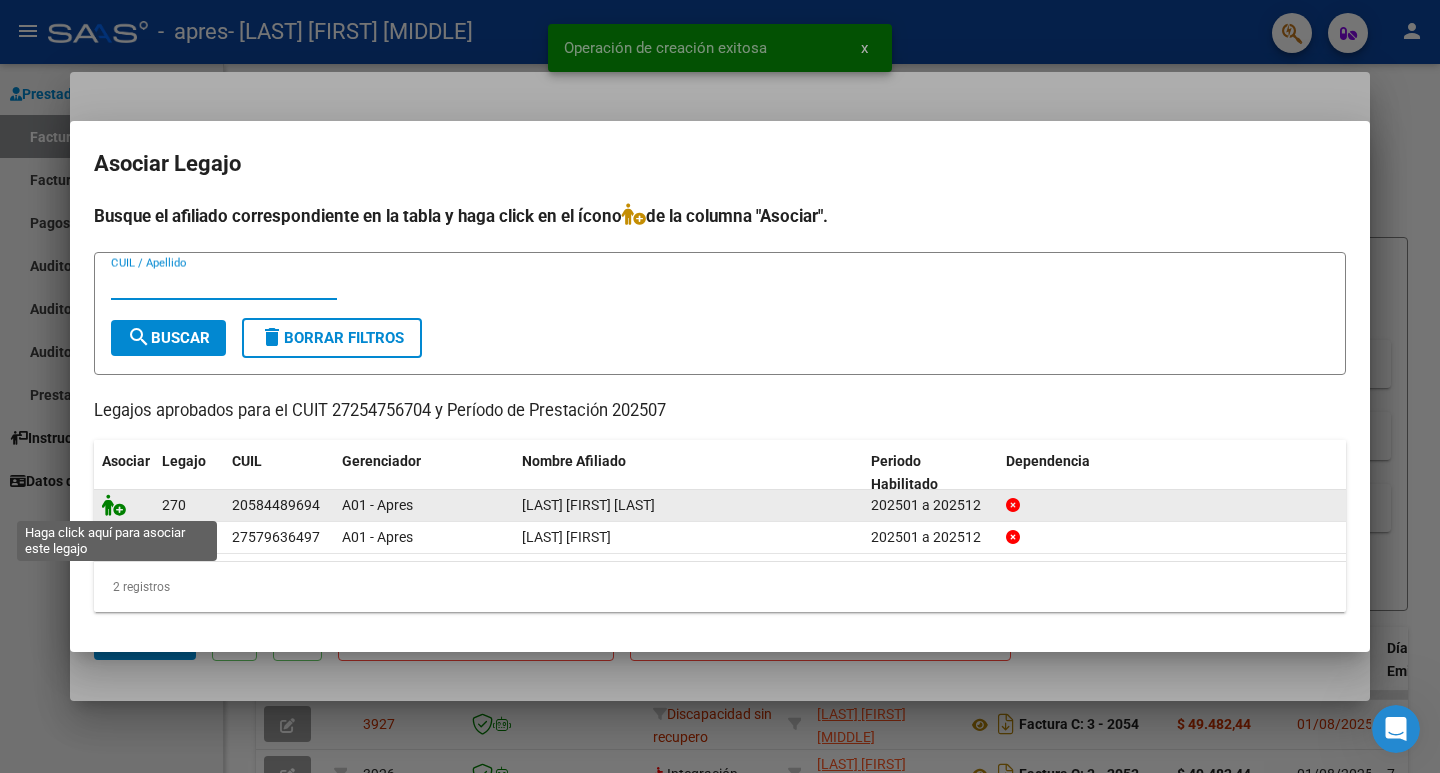 click 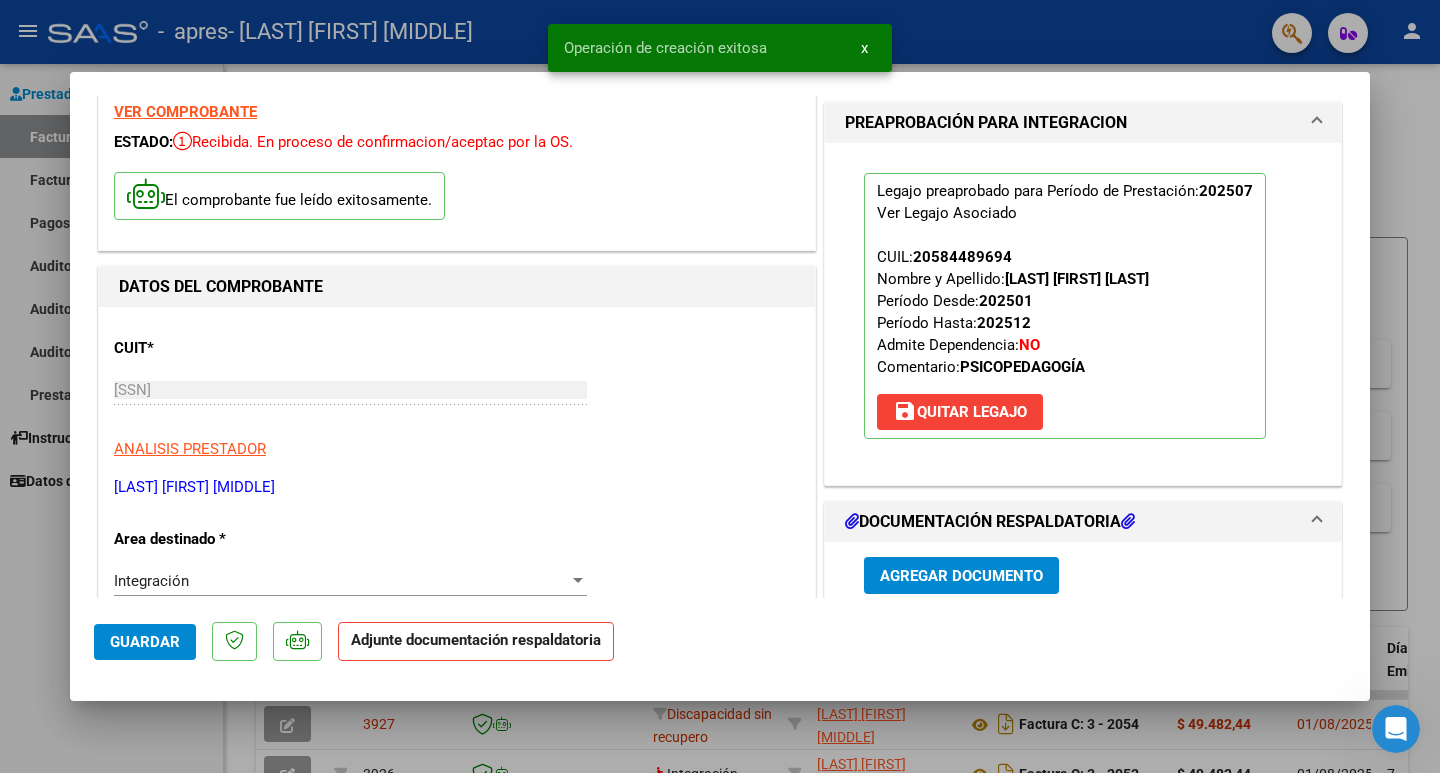 scroll, scrollTop: 200, scrollLeft: 0, axis: vertical 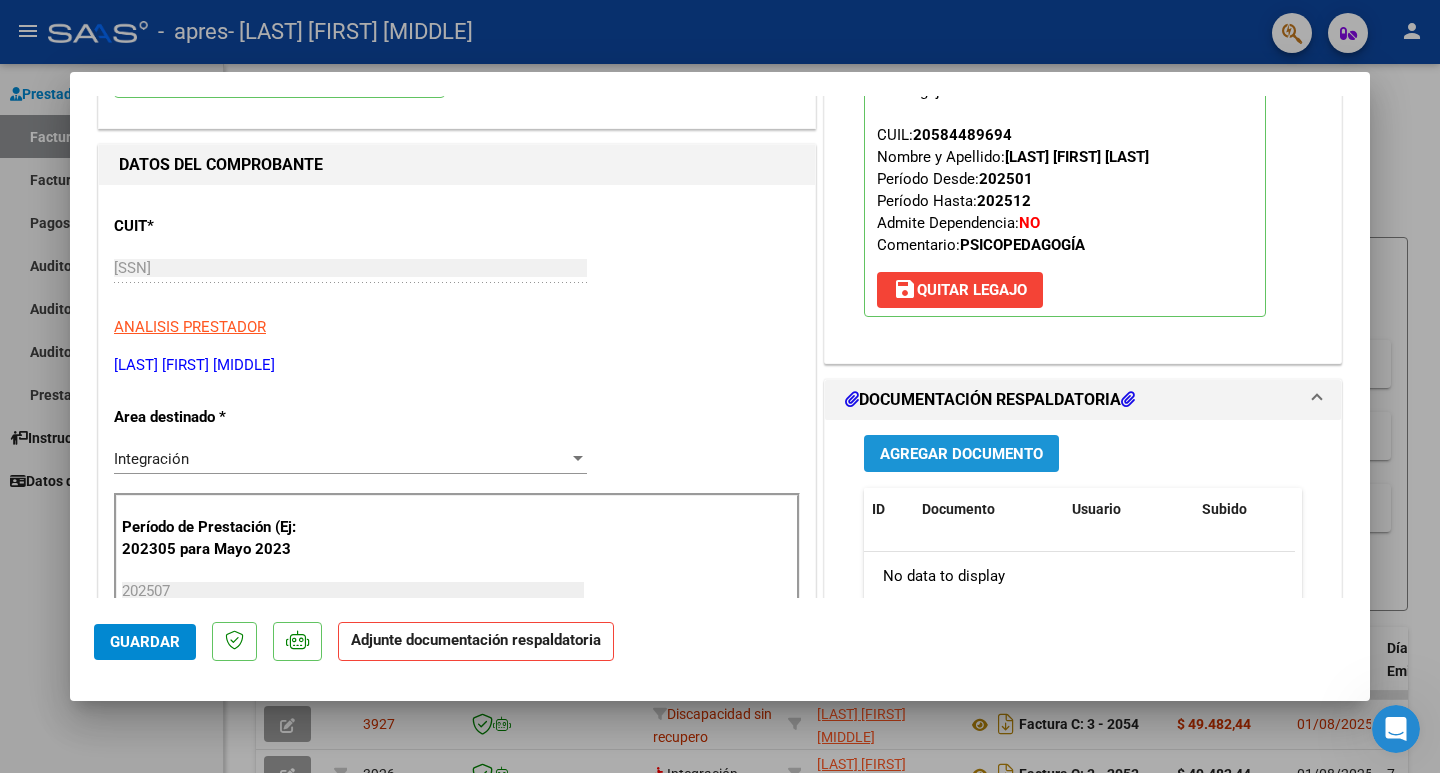 click on "Agregar Documento" at bounding box center [961, 454] 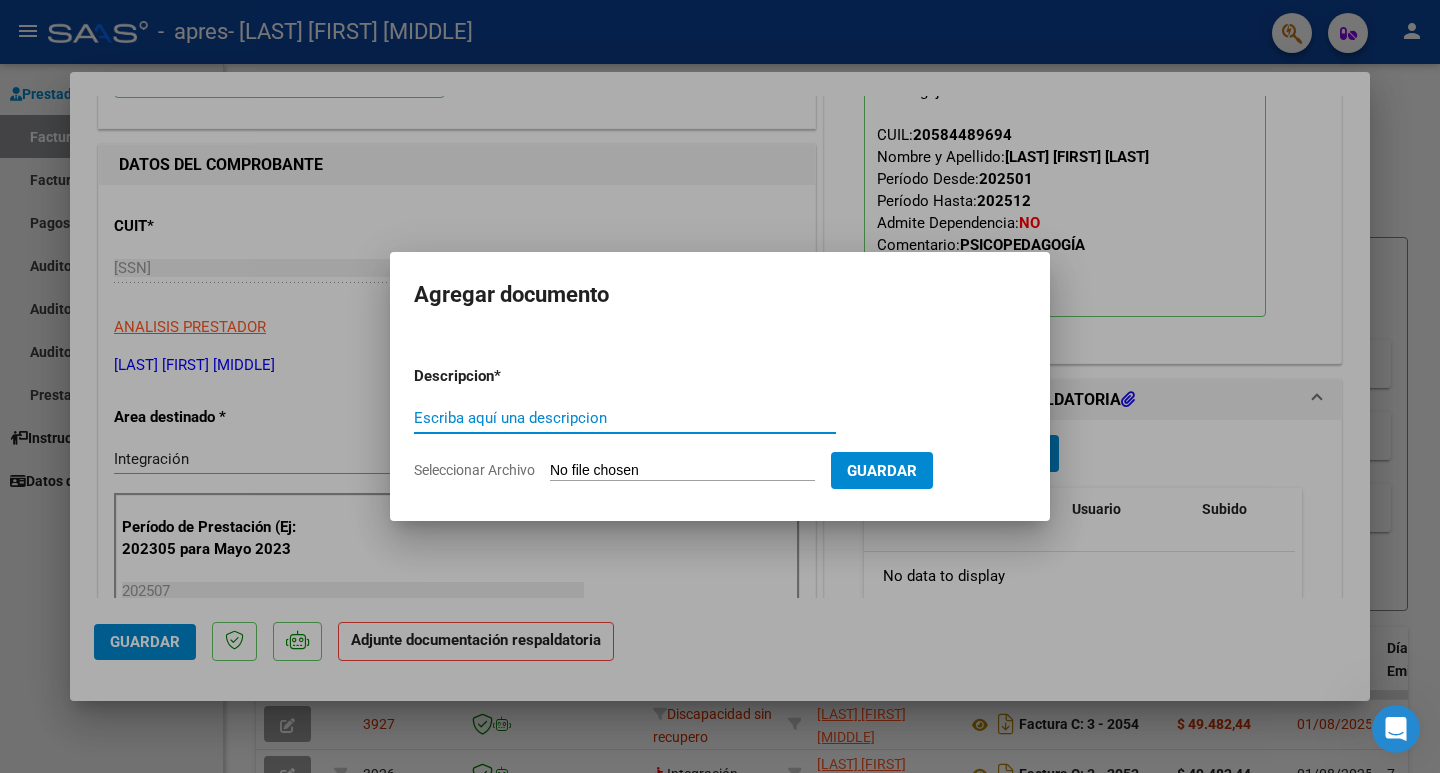 click on "Escriba aquí una descripcion" at bounding box center (625, 418) 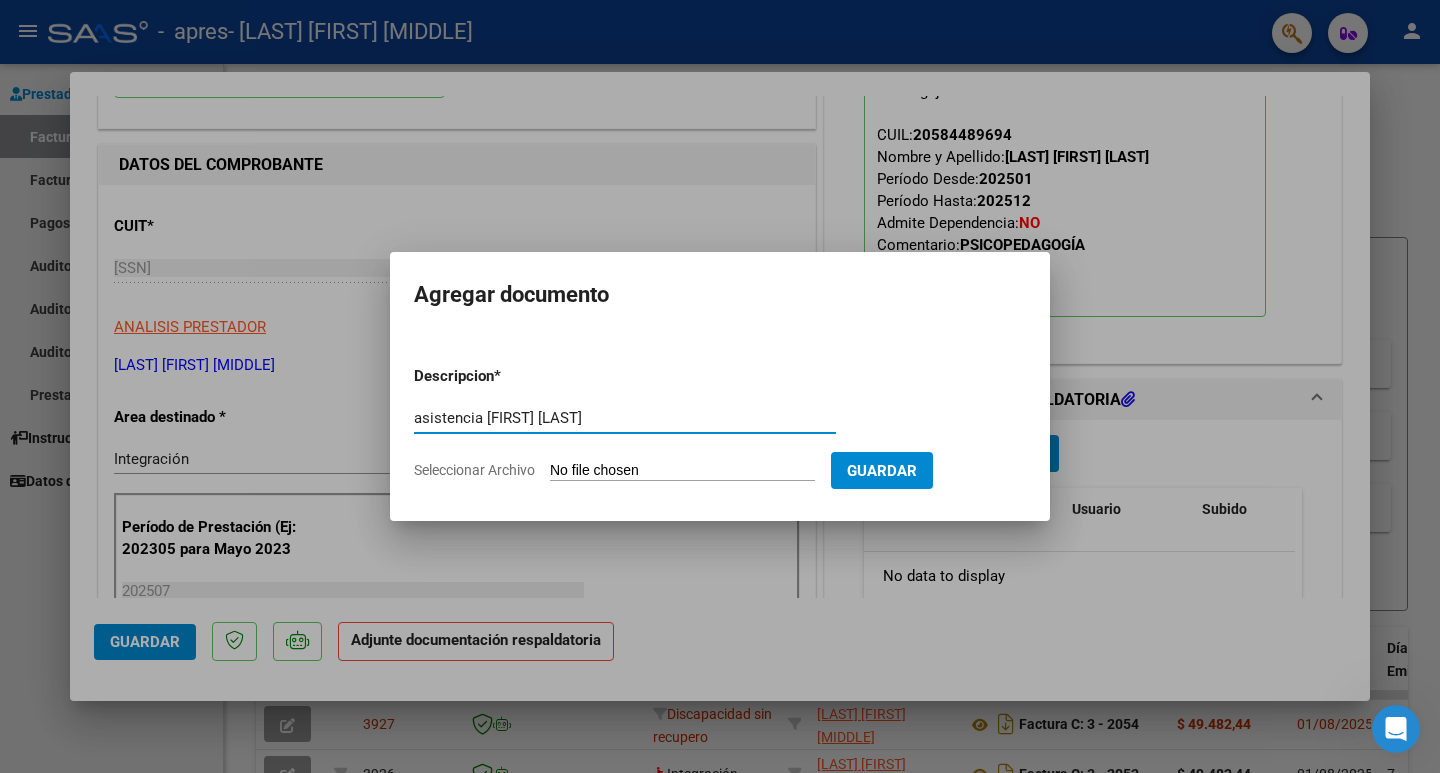 type on "asistencia [FIRST] [LAST]" 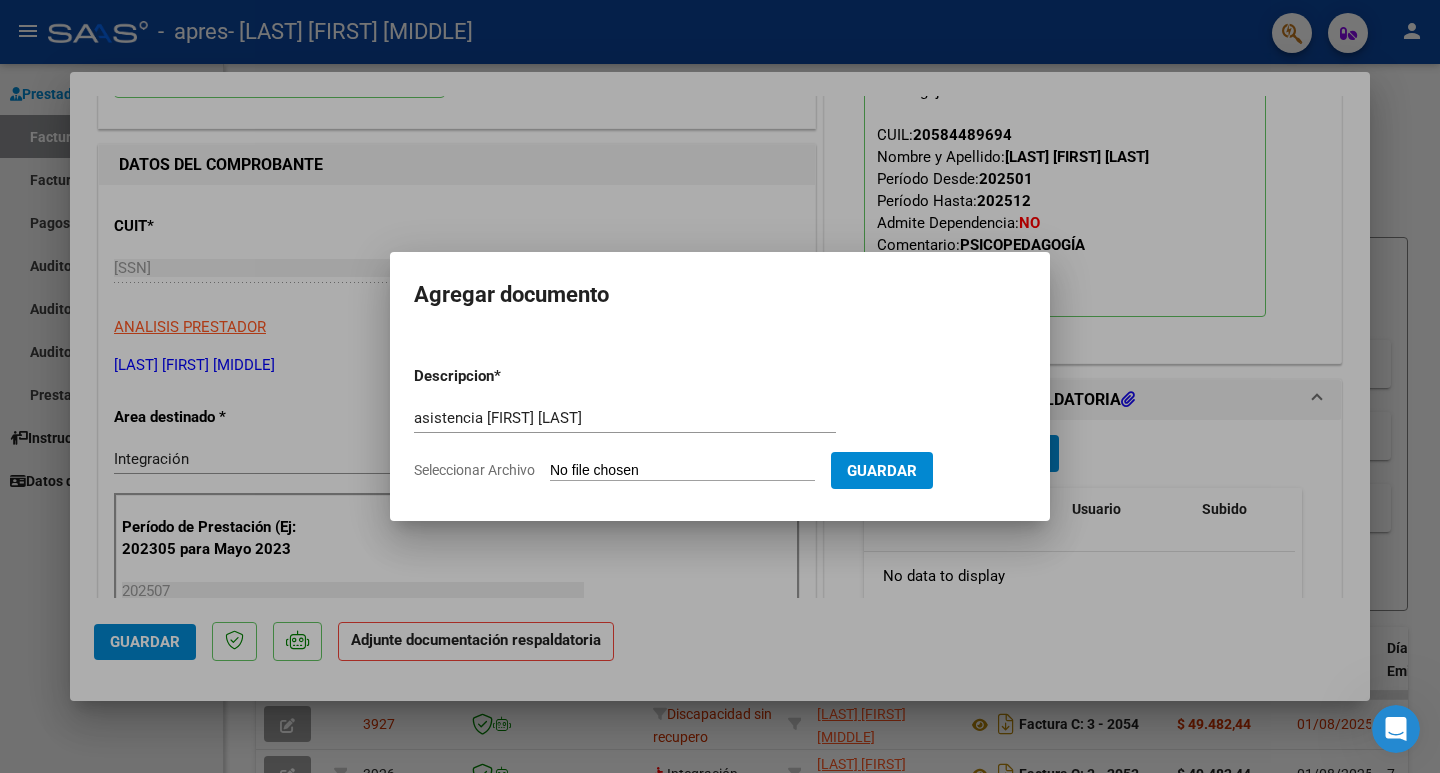click on "Seleccionar Archivo" 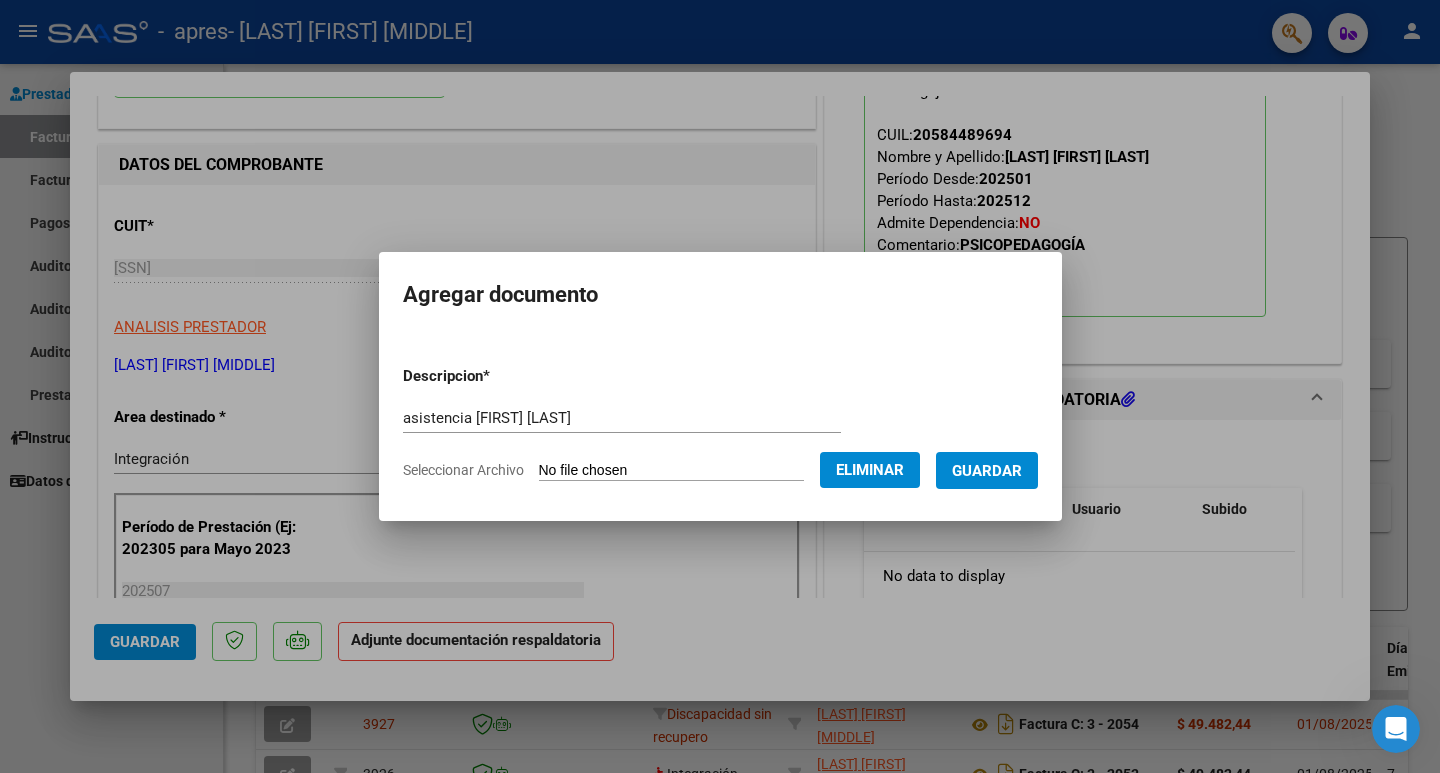 click on "Guardar" at bounding box center (987, 471) 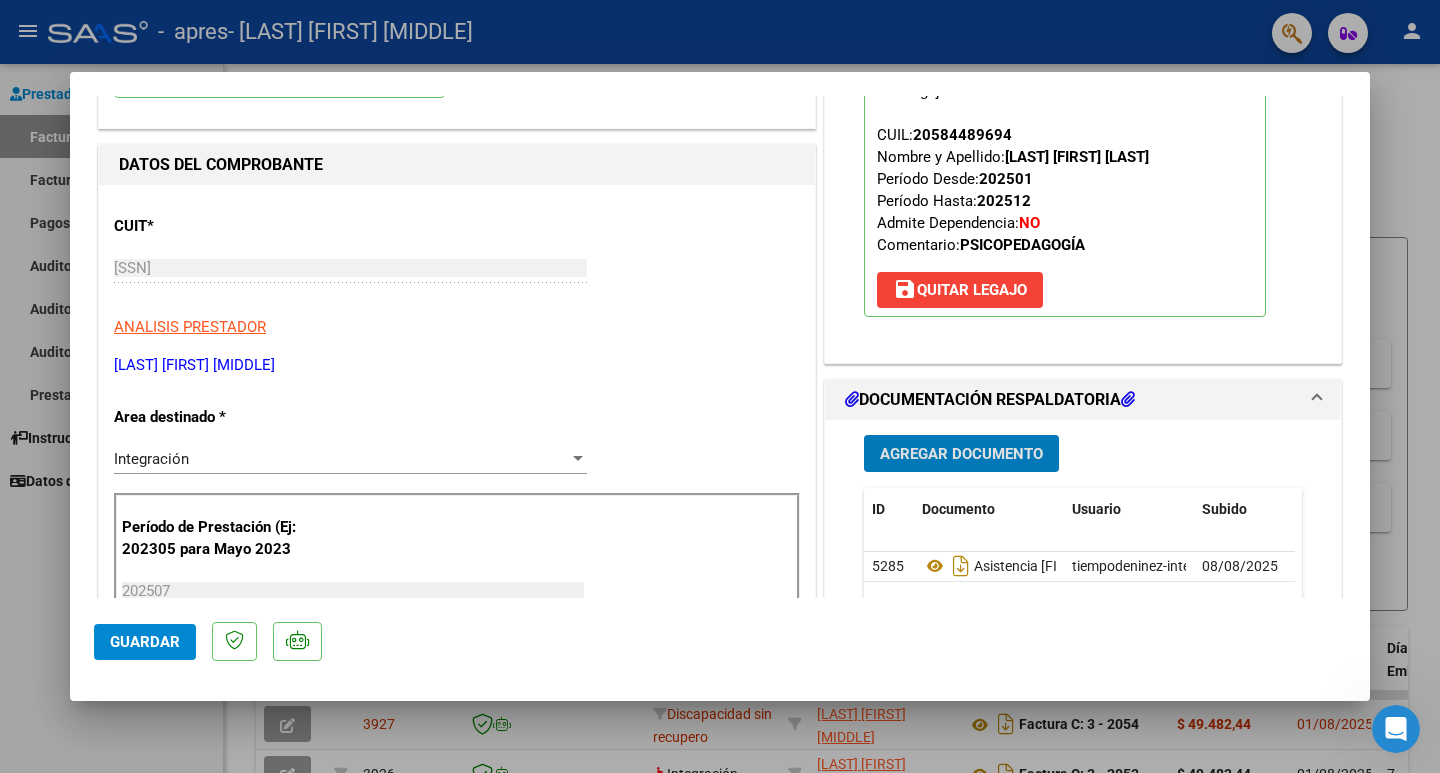 click at bounding box center [720, 386] 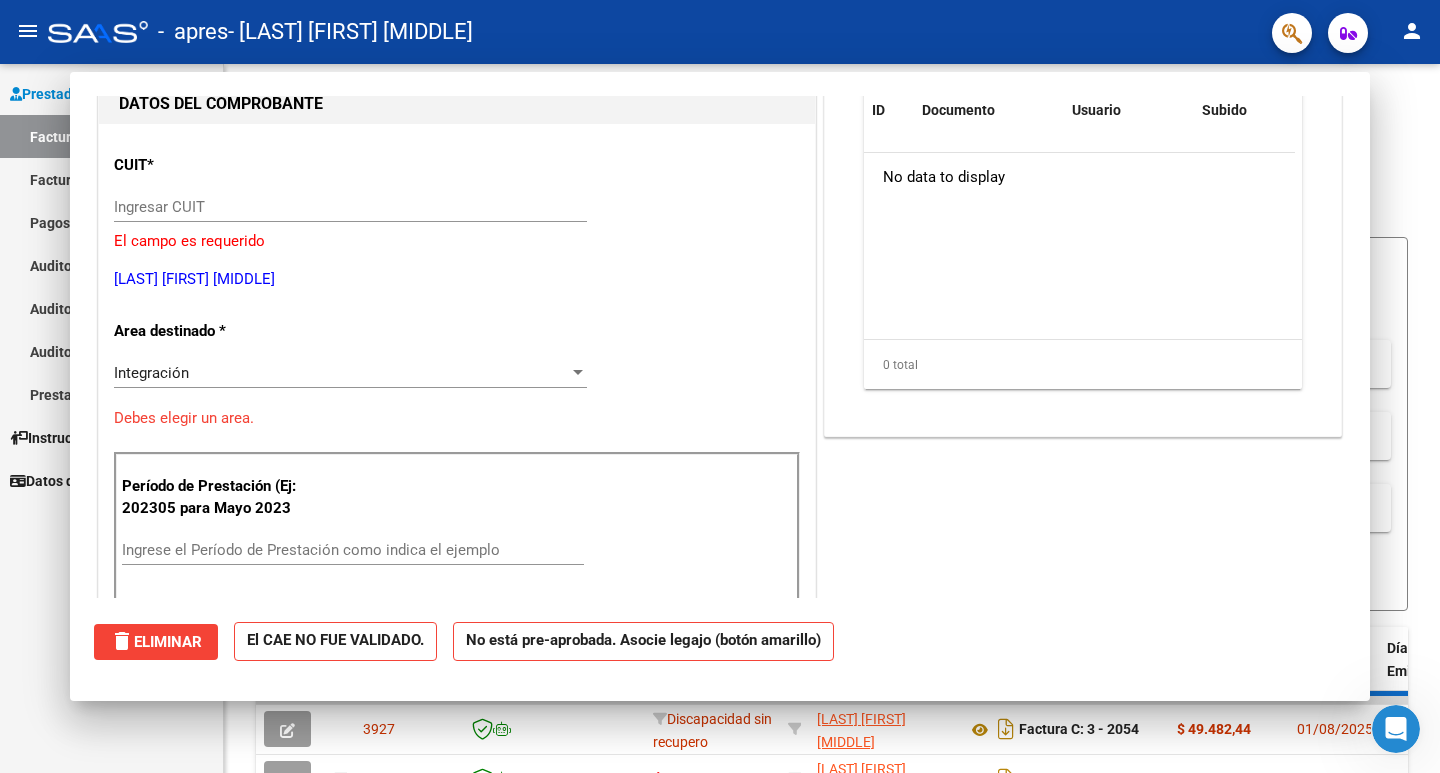 scroll, scrollTop: 212, scrollLeft: 0, axis: vertical 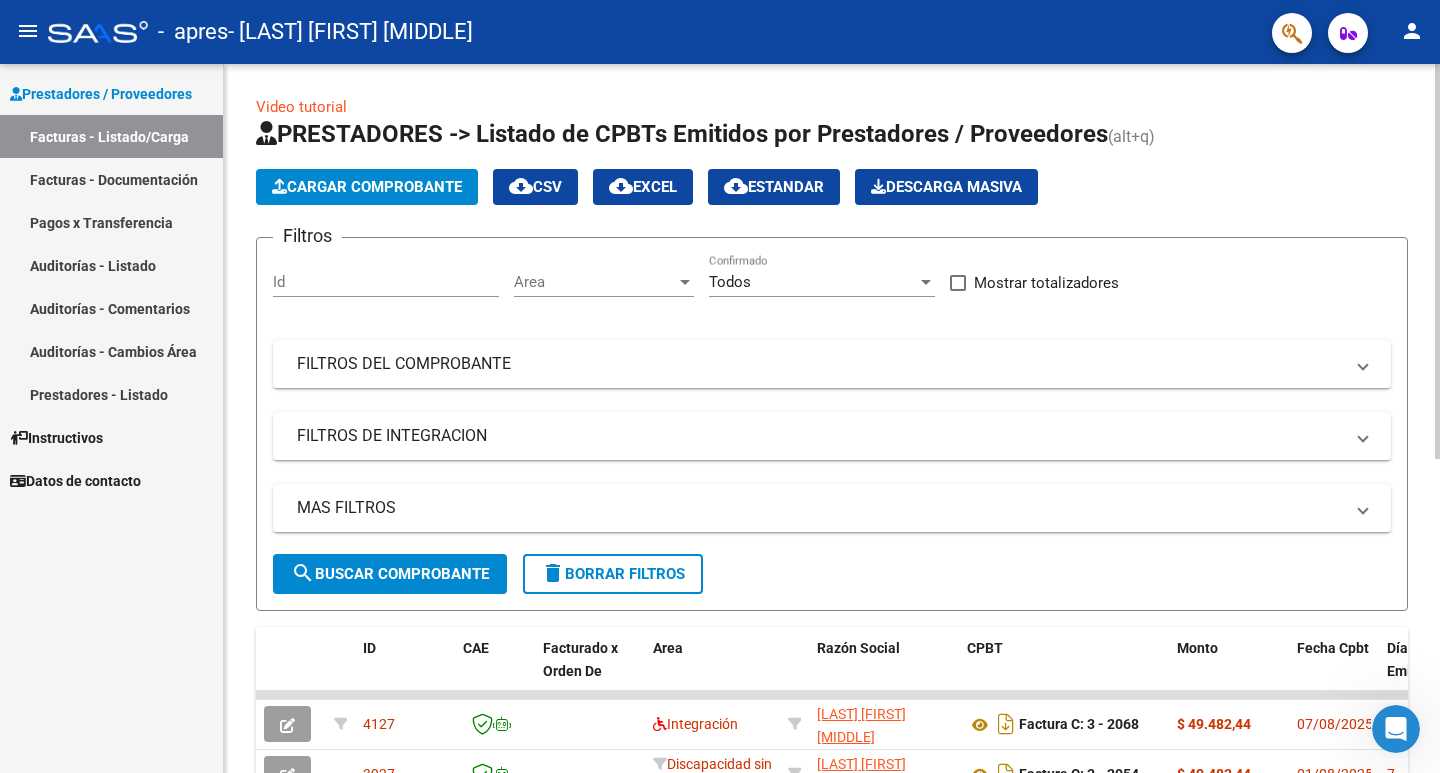 click on "Cargar Comprobante" 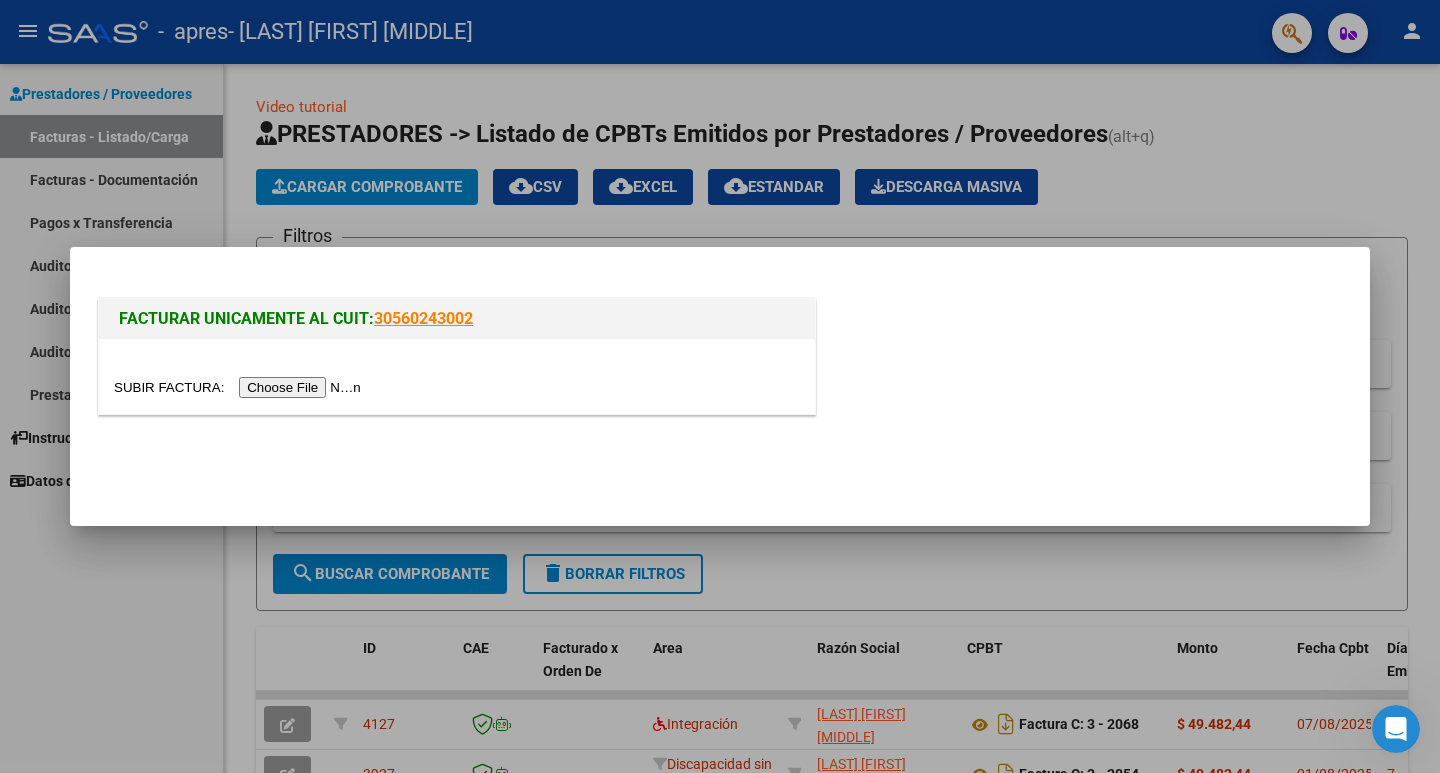 click at bounding box center [240, 387] 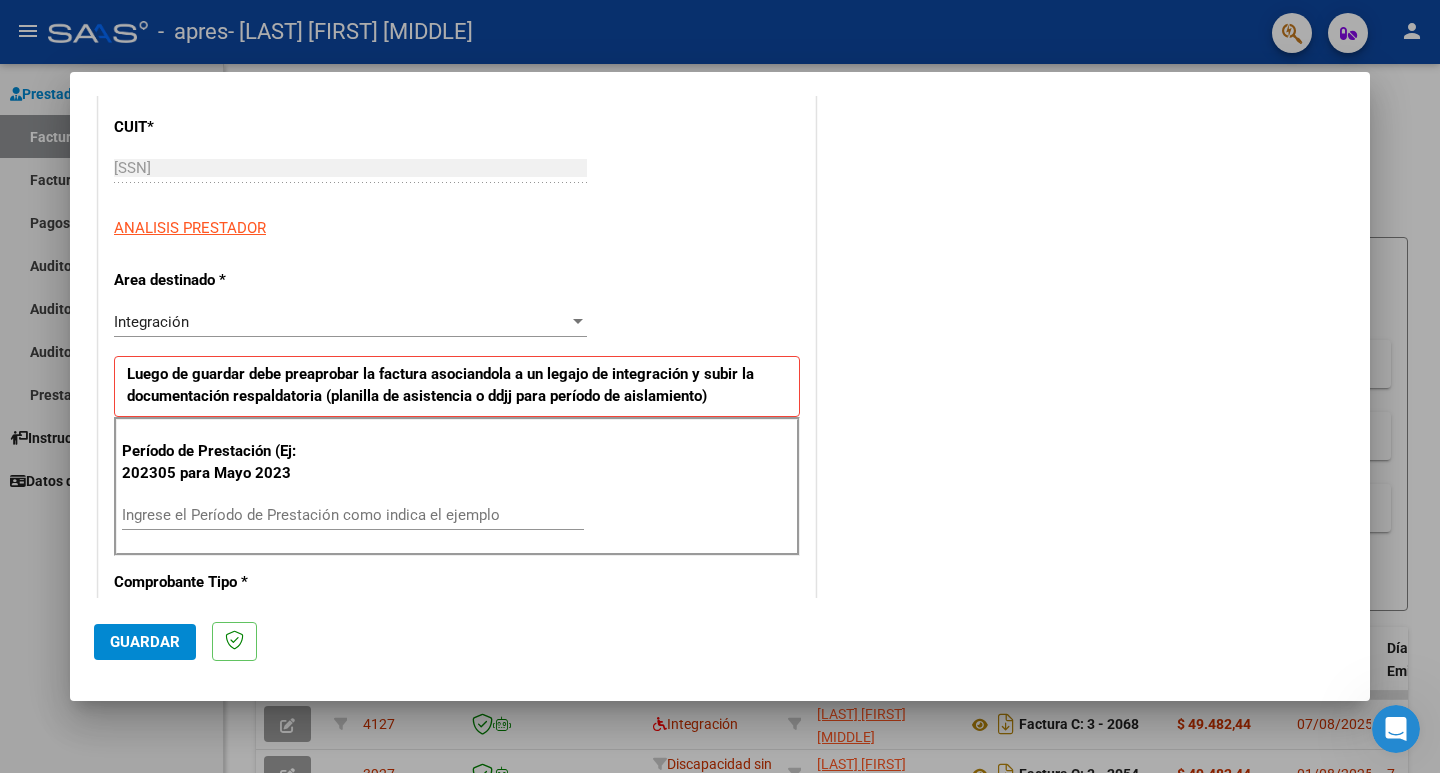 scroll, scrollTop: 200, scrollLeft: 0, axis: vertical 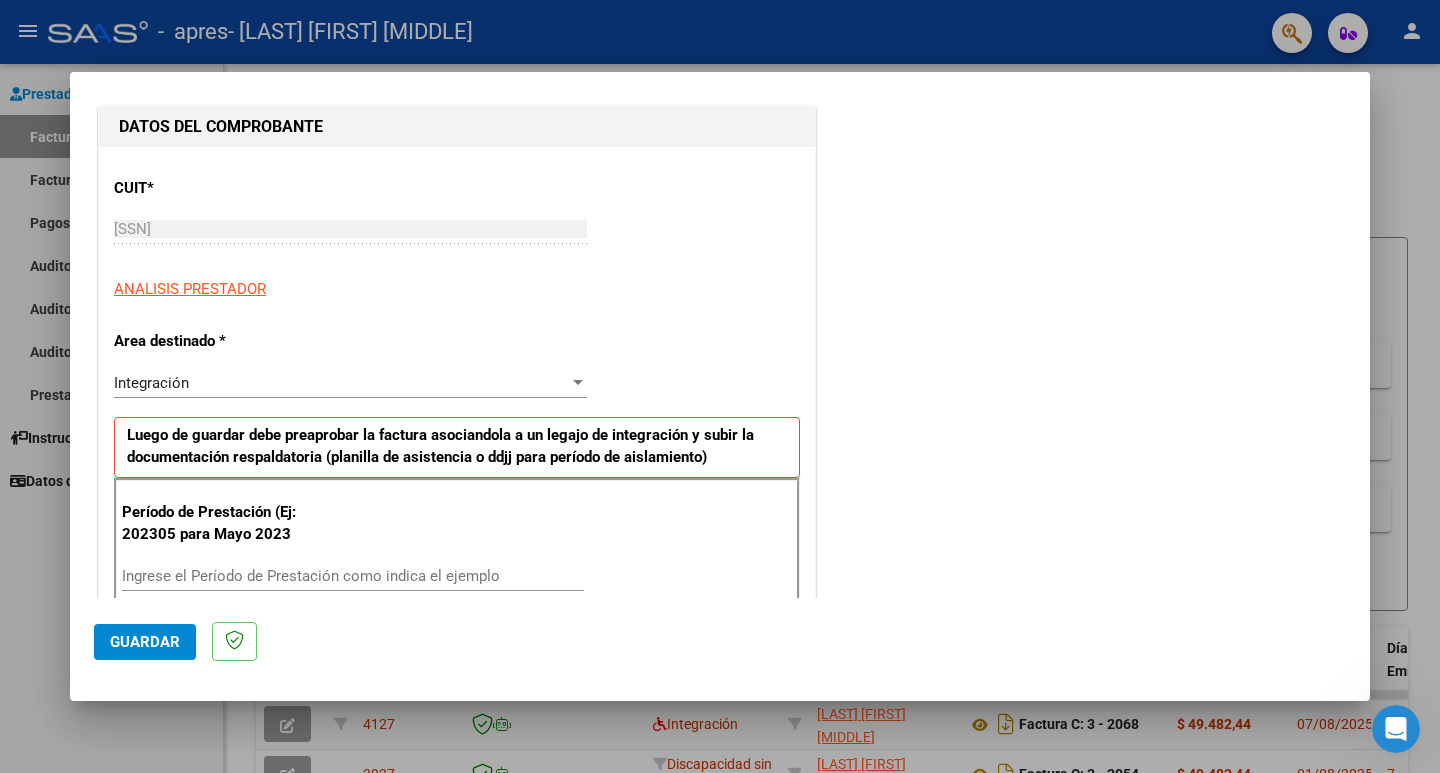 click on "Ingrese el Período de Prestación como indica el ejemplo" at bounding box center [353, 576] 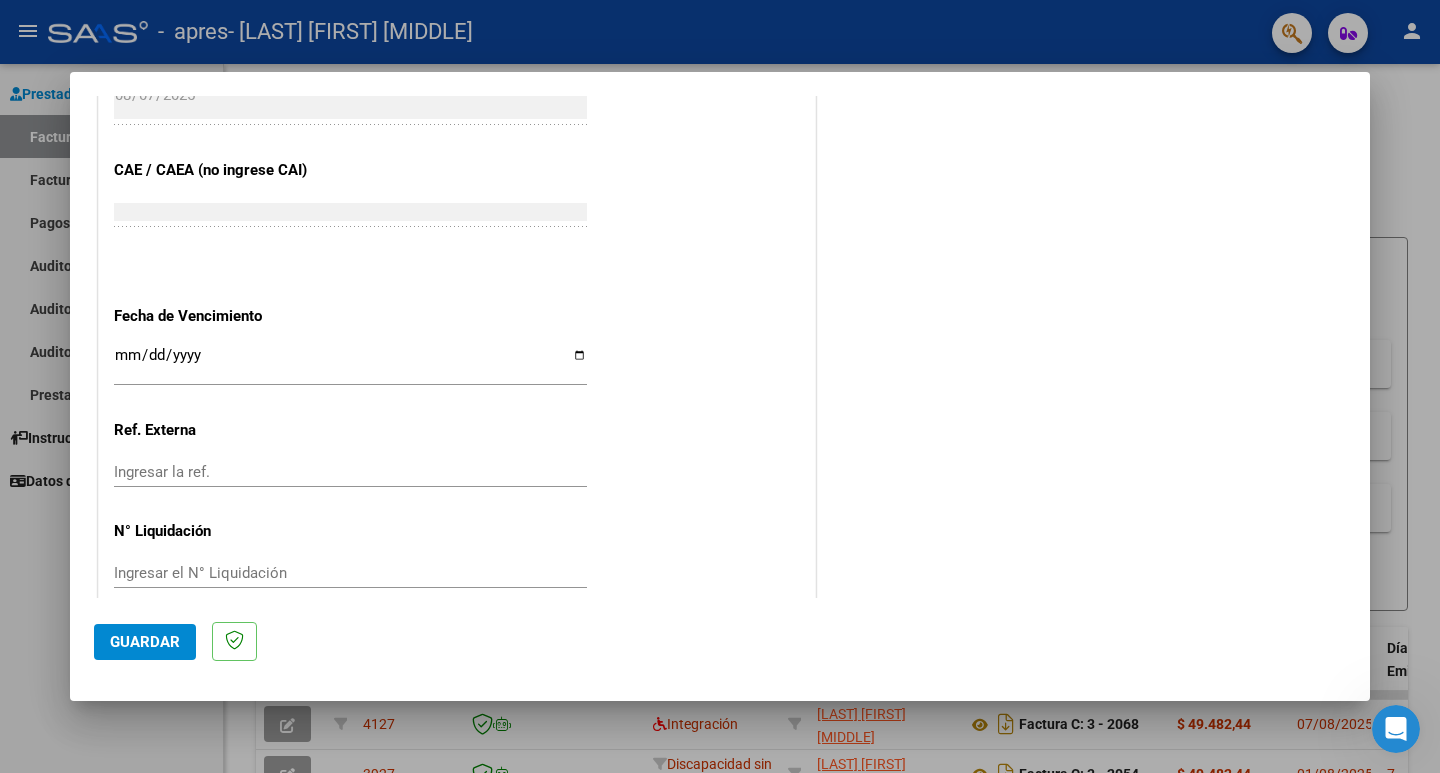 scroll, scrollTop: 1200, scrollLeft: 0, axis: vertical 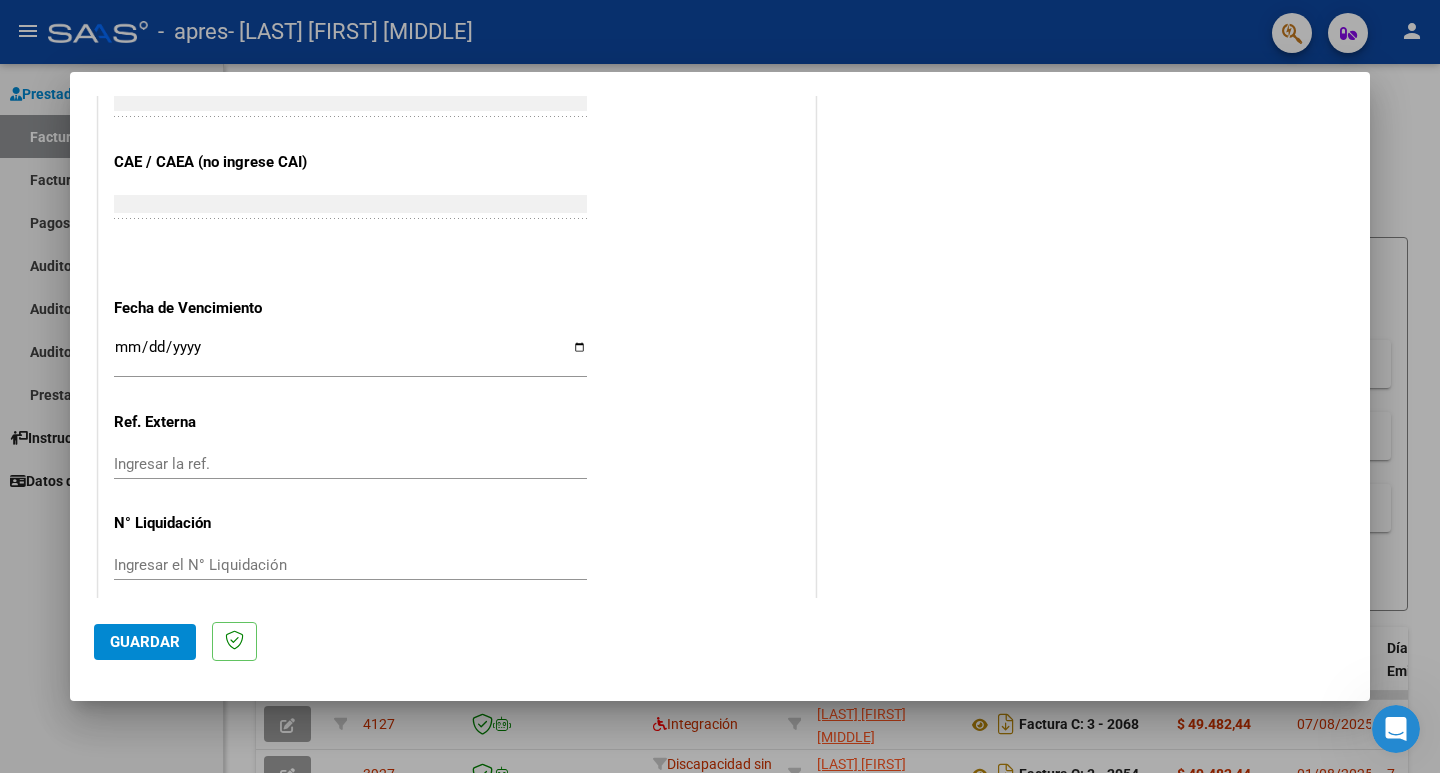 type on "202507" 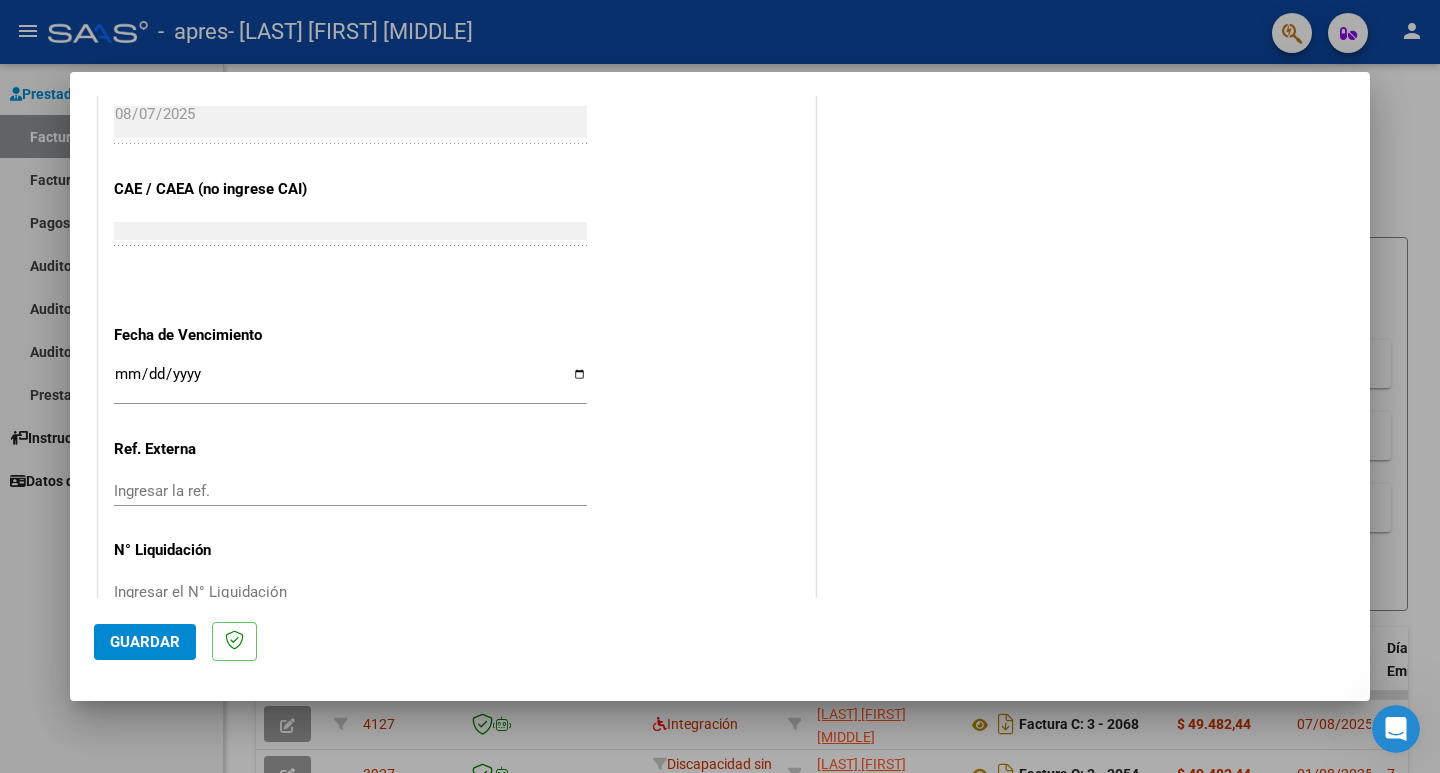 scroll, scrollTop: 1221, scrollLeft: 0, axis: vertical 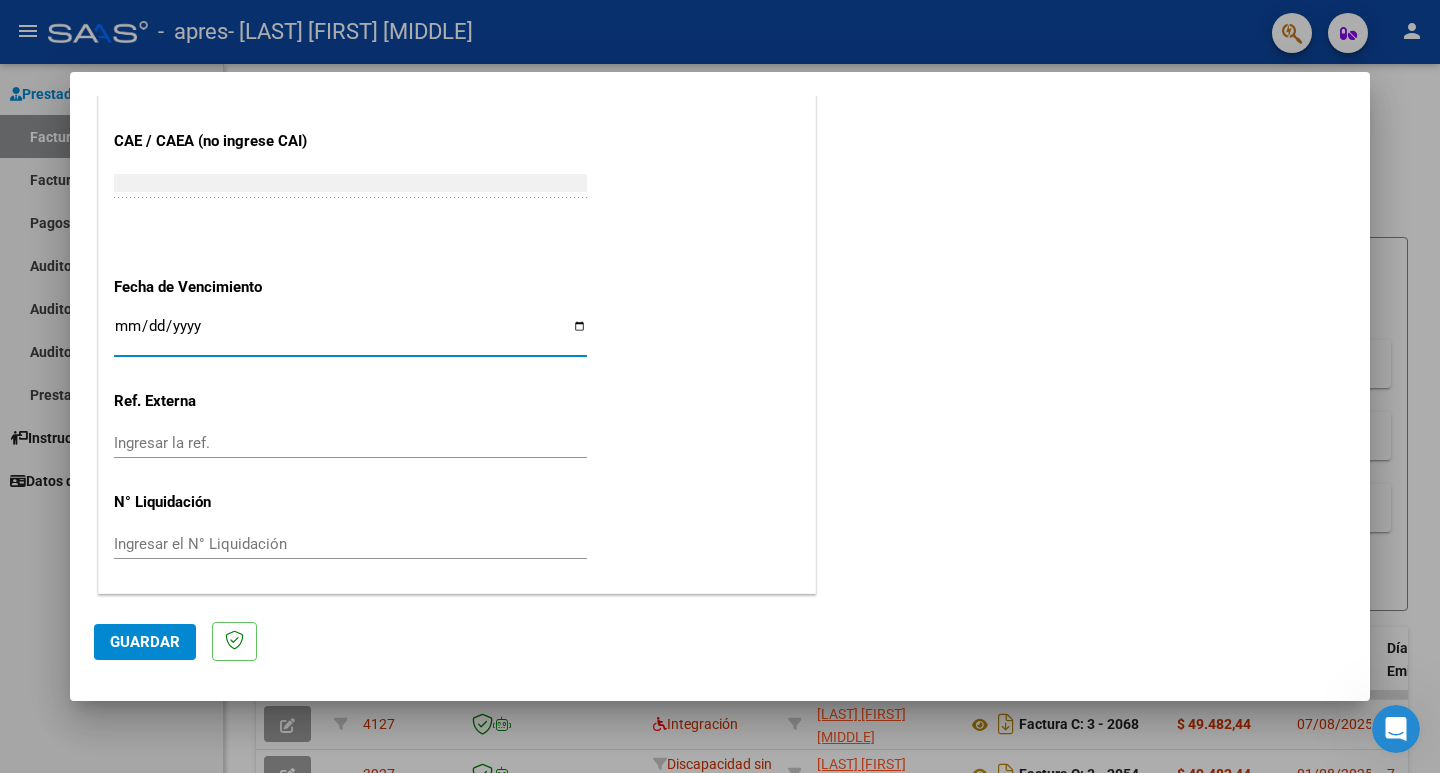 click on "Ingresar la fecha" at bounding box center (350, 334) 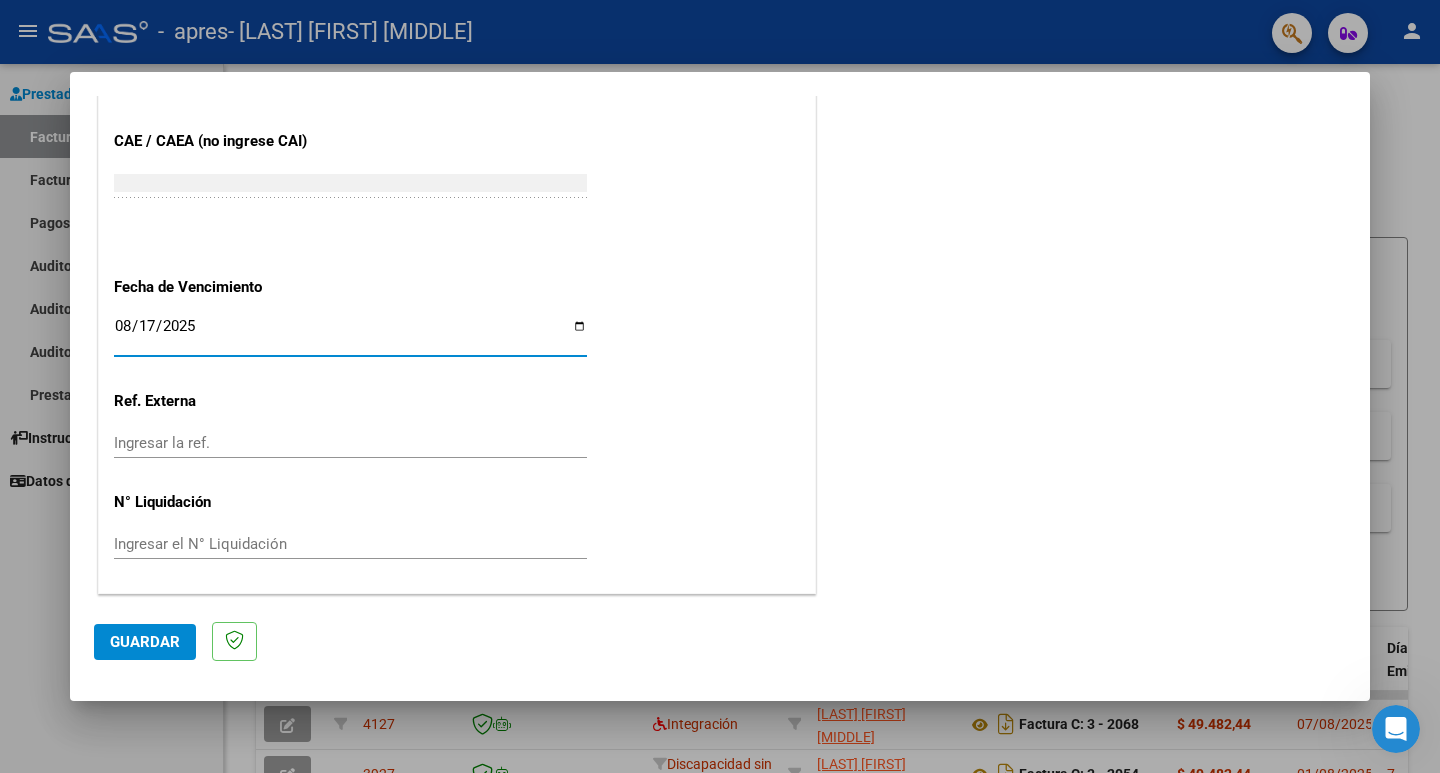 type on "2025-08-17" 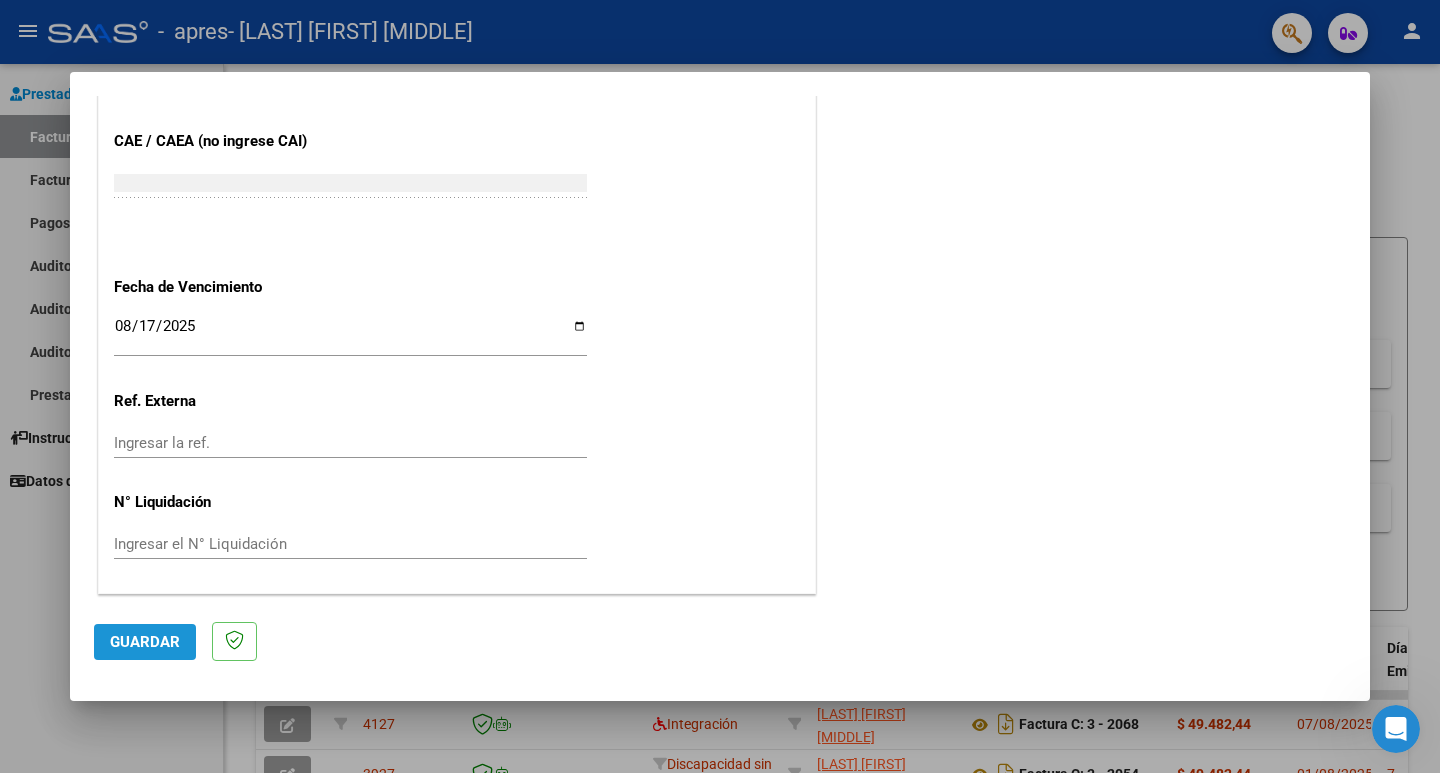 click on "Guardar" 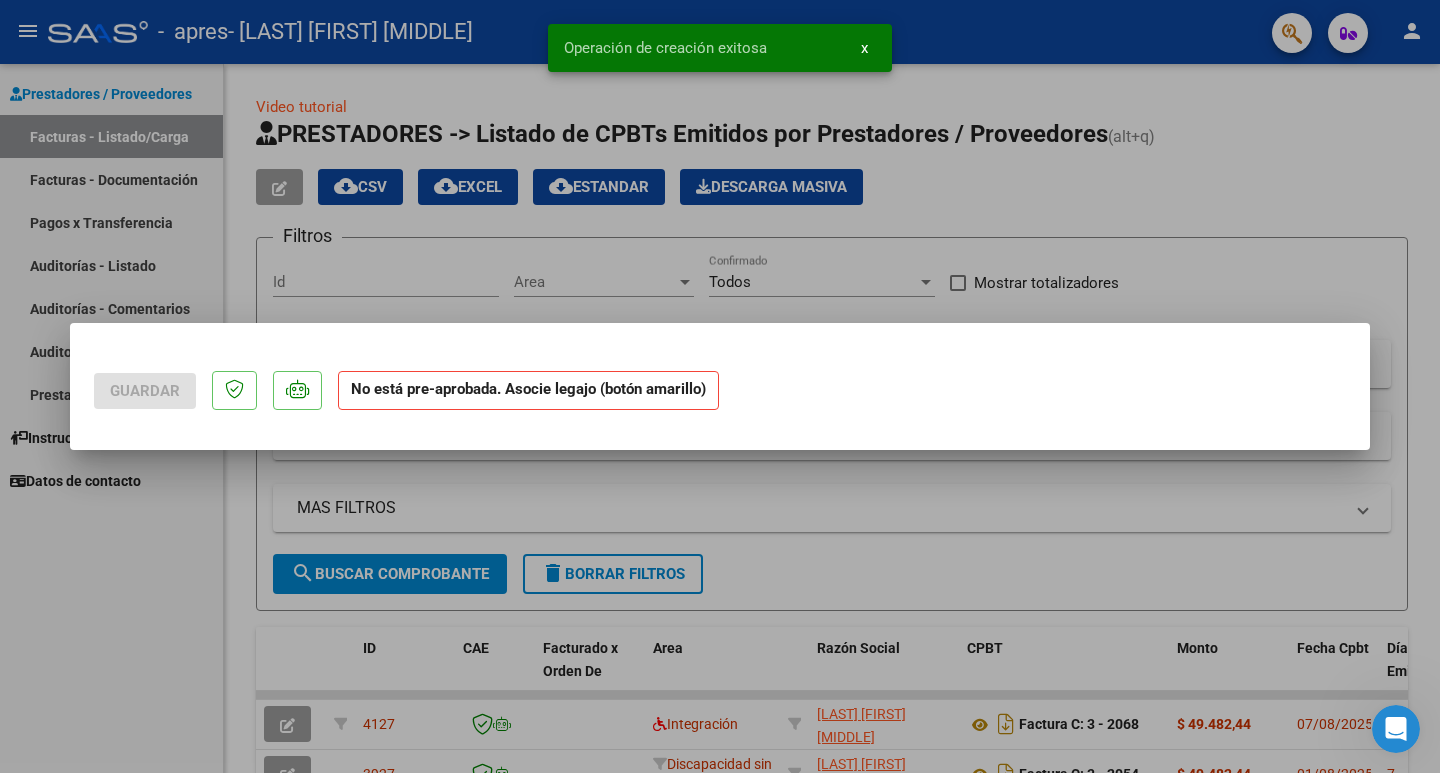 scroll, scrollTop: 0, scrollLeft: 0, axis: both 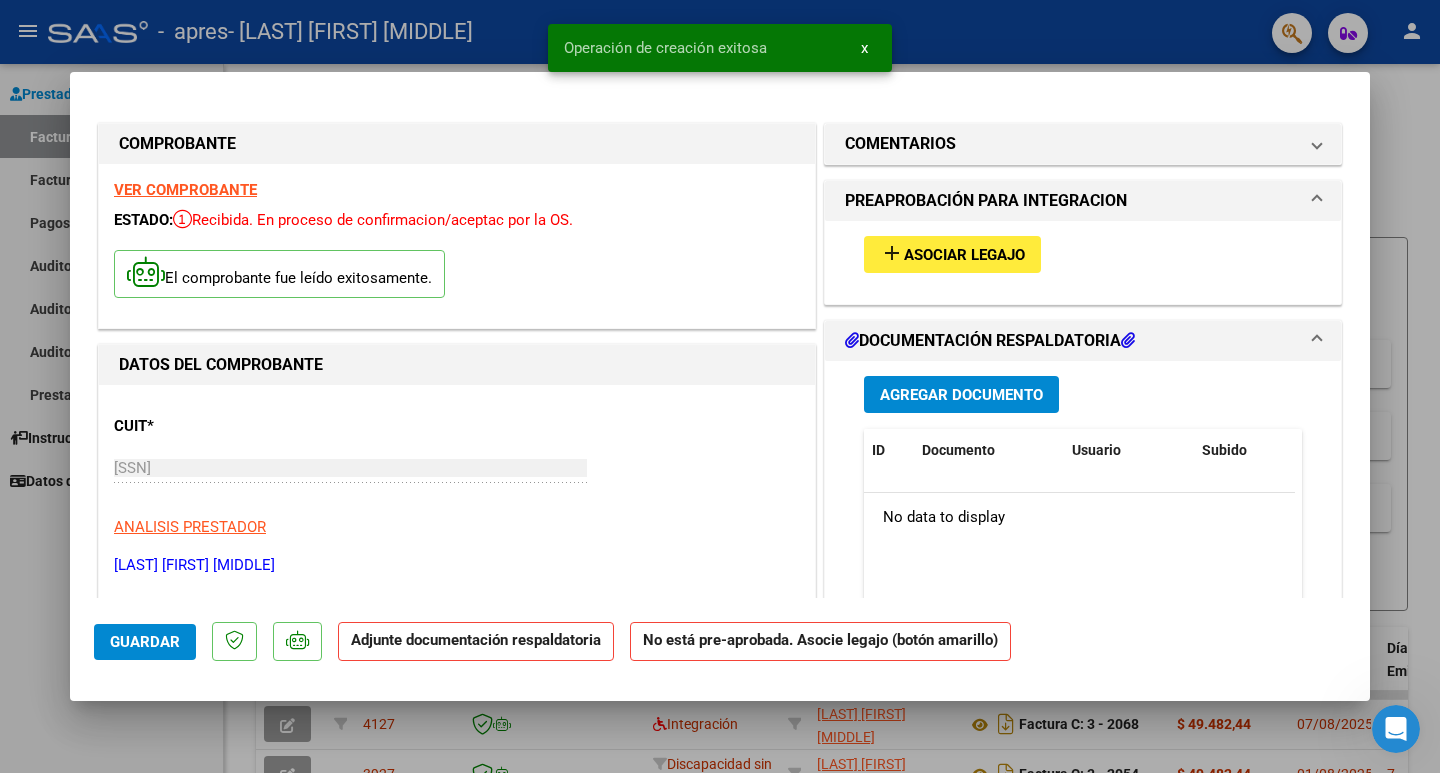 click on "Asociar Legajo" at bounding box center [964, 255] 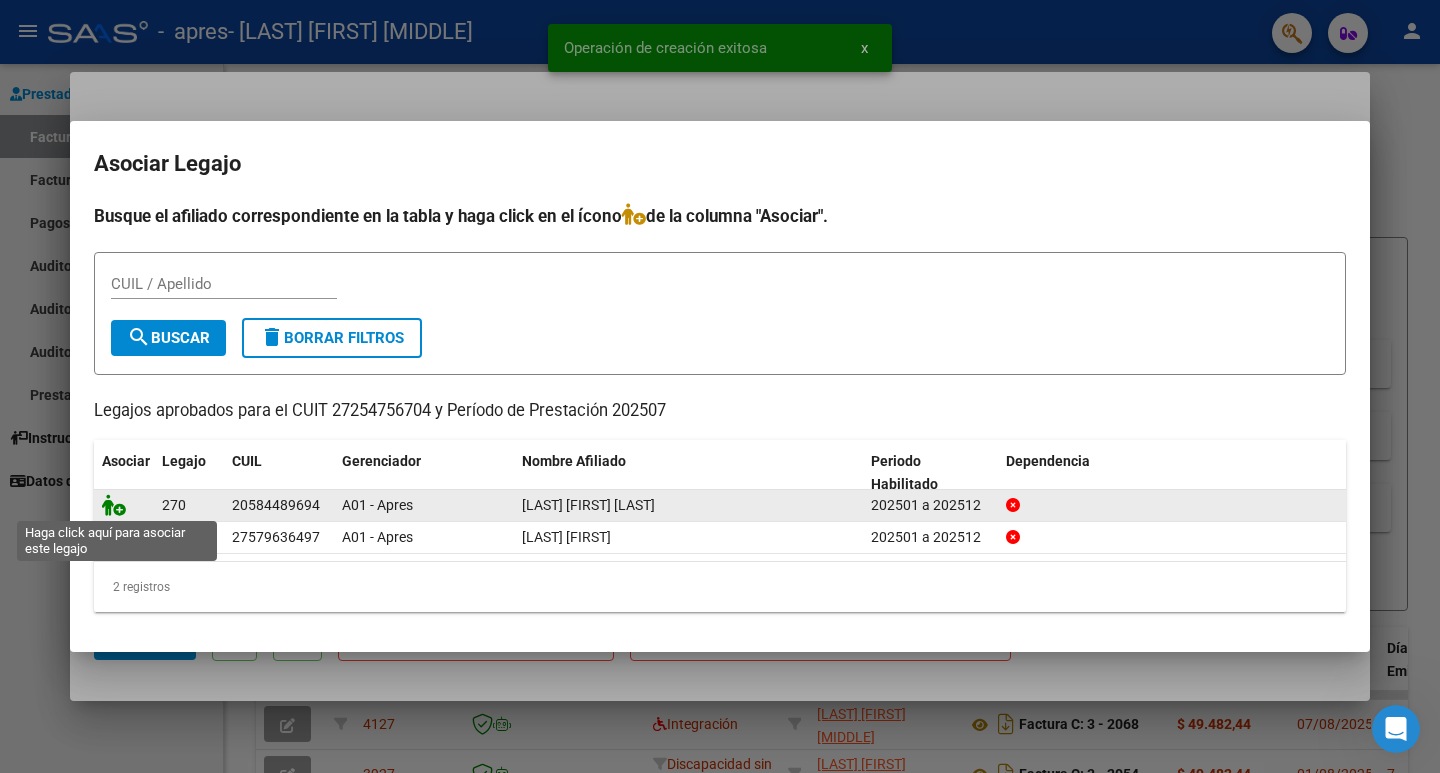 click 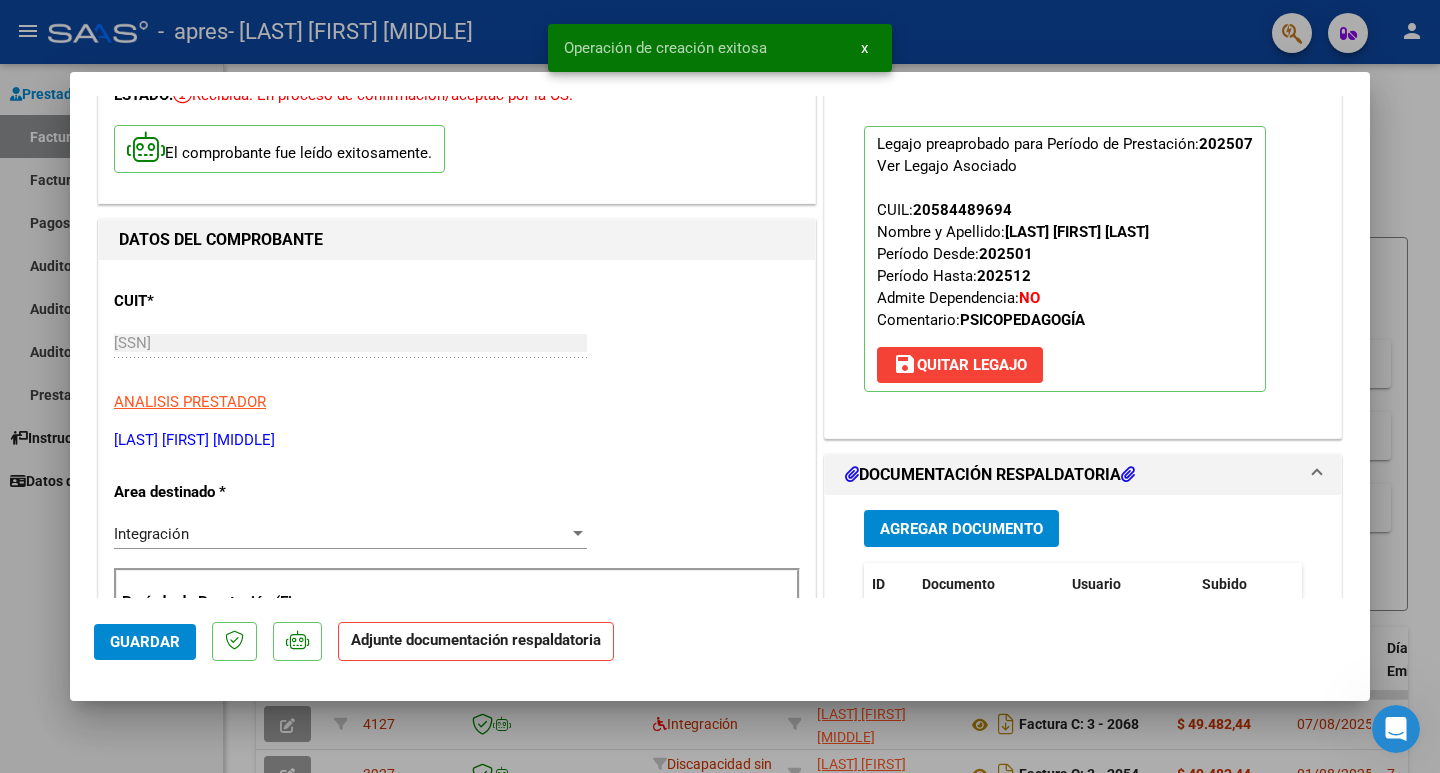scroll, scrollTop: 300, scrollLeft: 0, axis: vertical 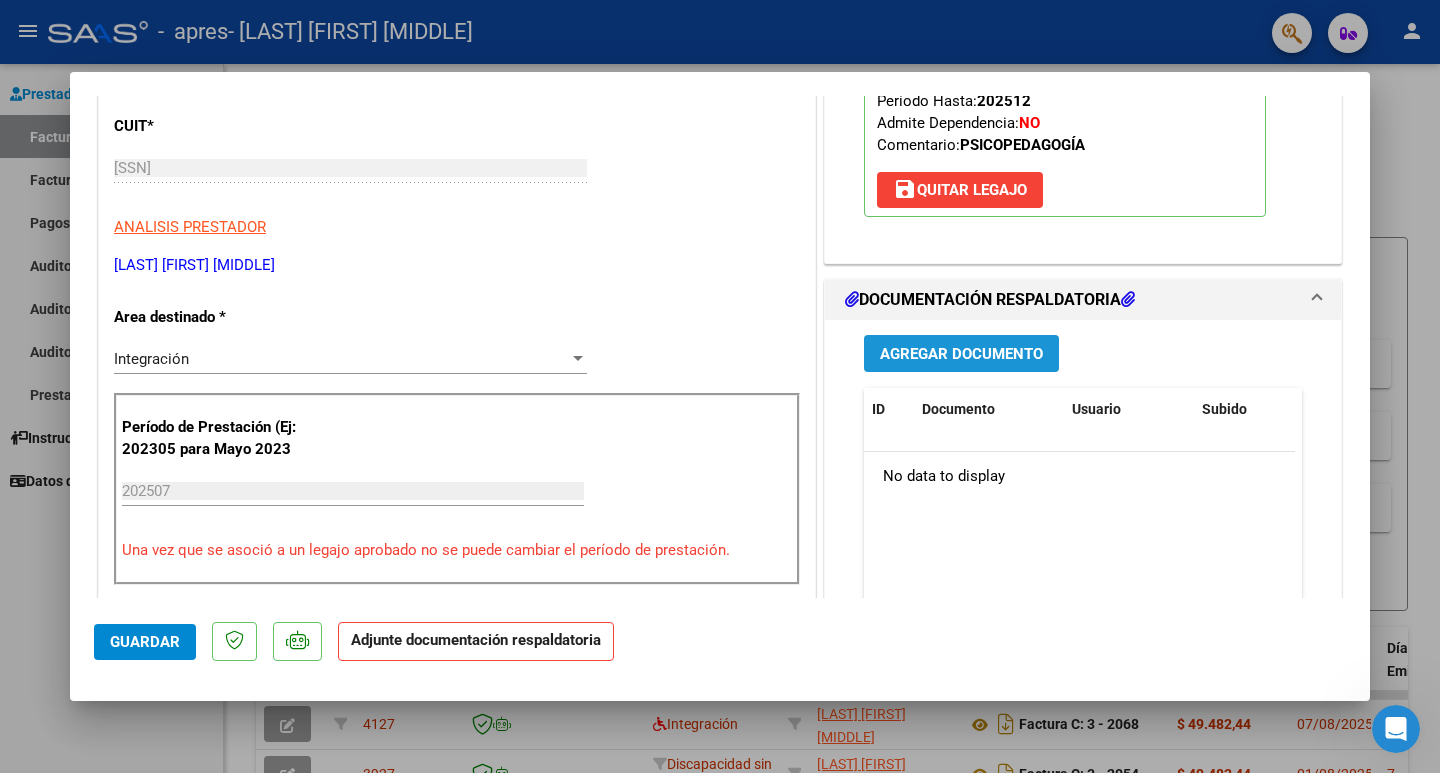 click on "Agregar Documento" at bounding box center (961, 354) 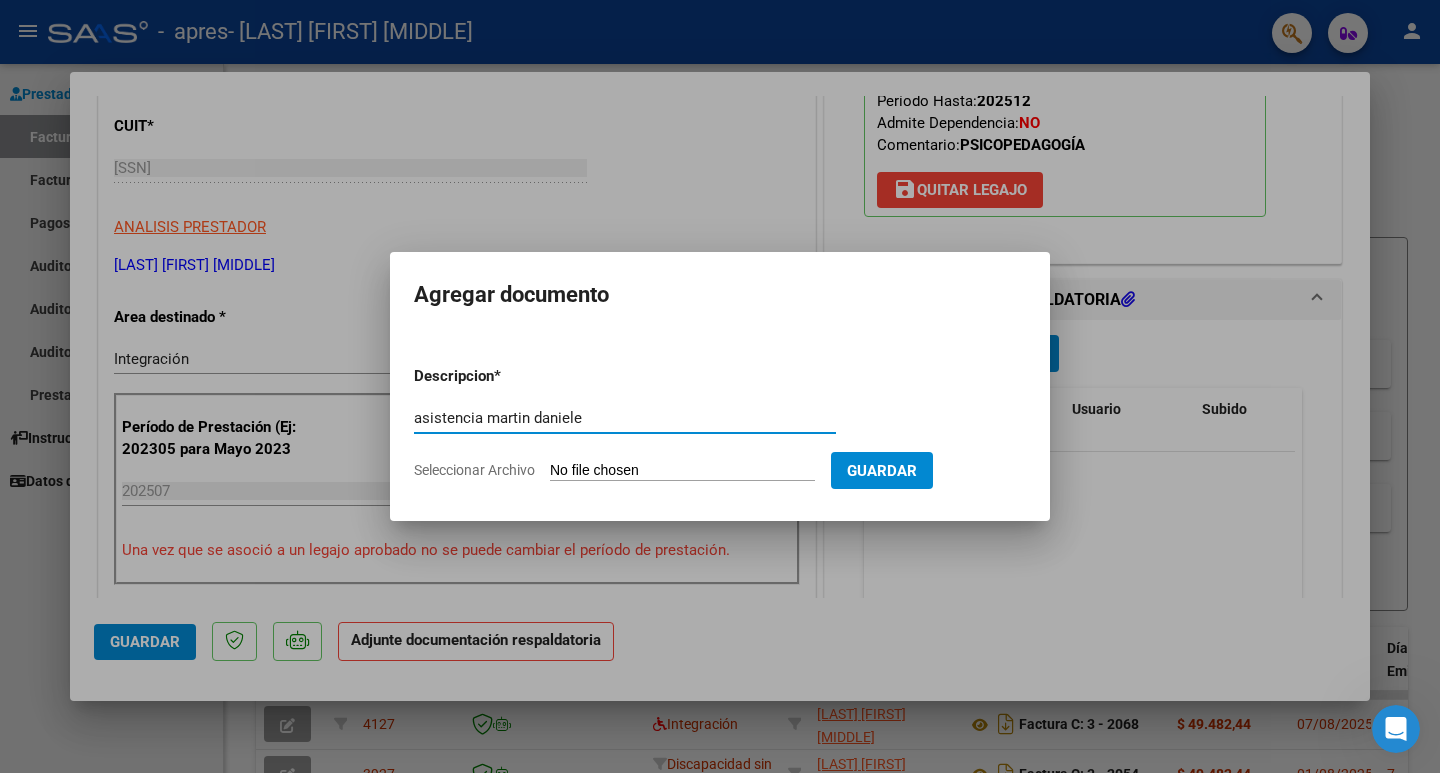 type on "asistencia martin daniele" 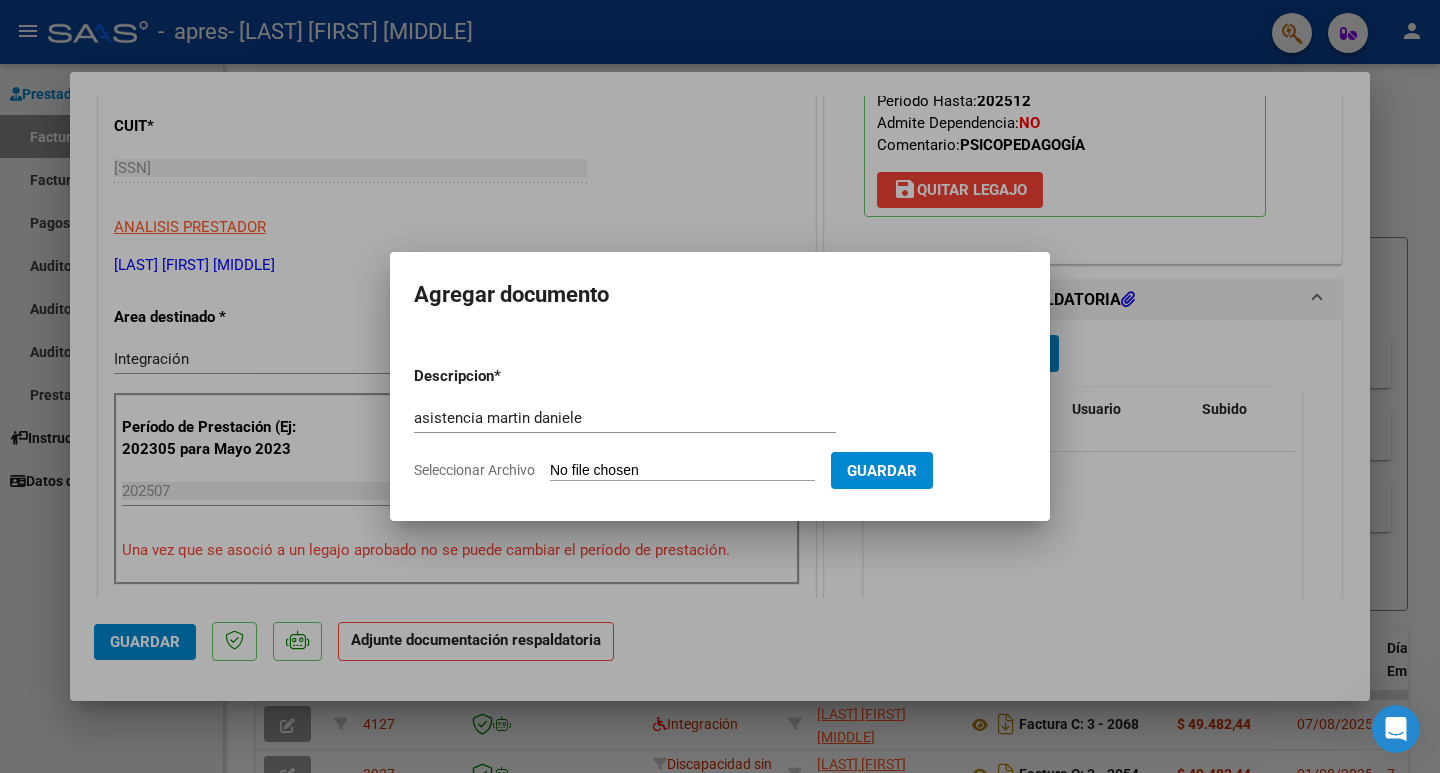 type on "C:\fakepath\Asistencia [FIRST] [LAST] [MONTH]_1.pdf" 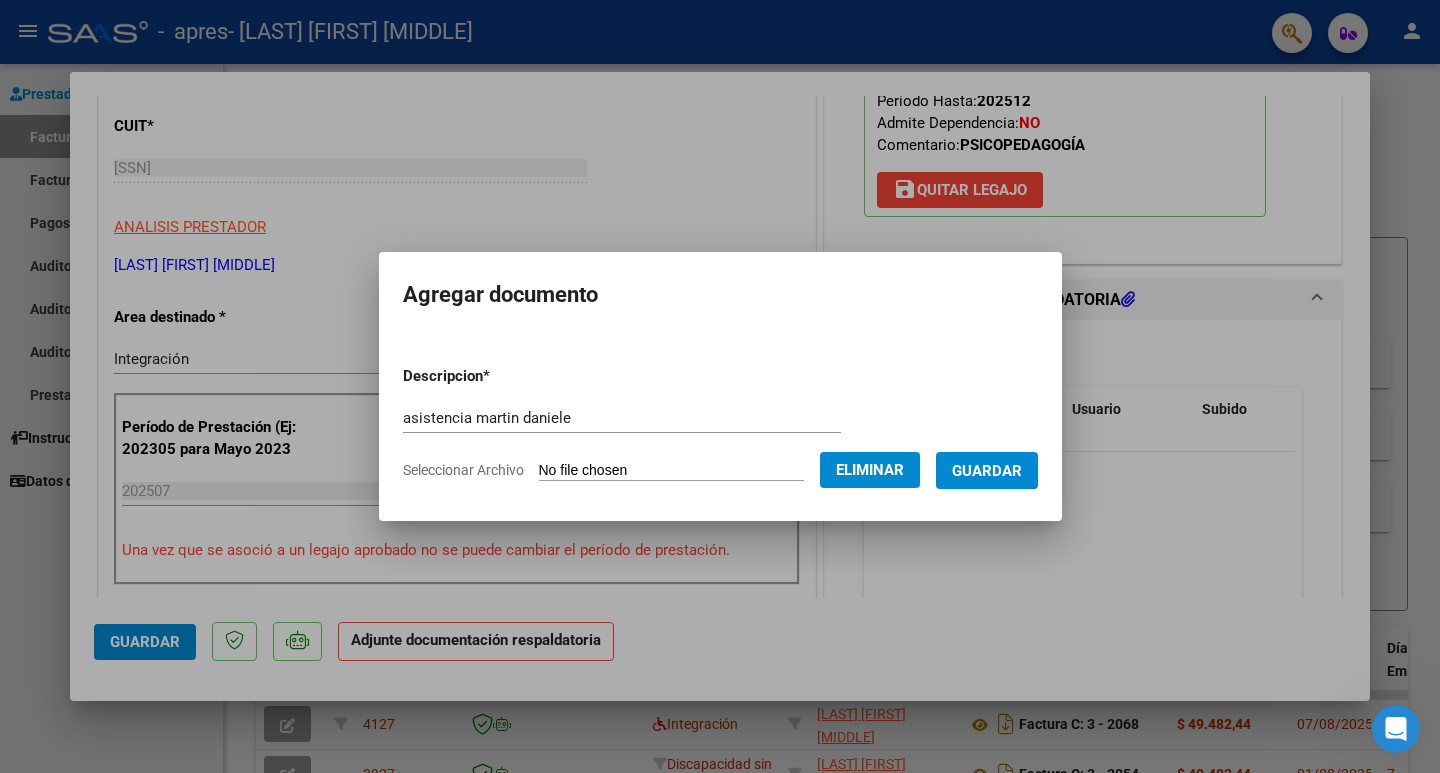 click on "Guardar" at bounding box center [987, 471] 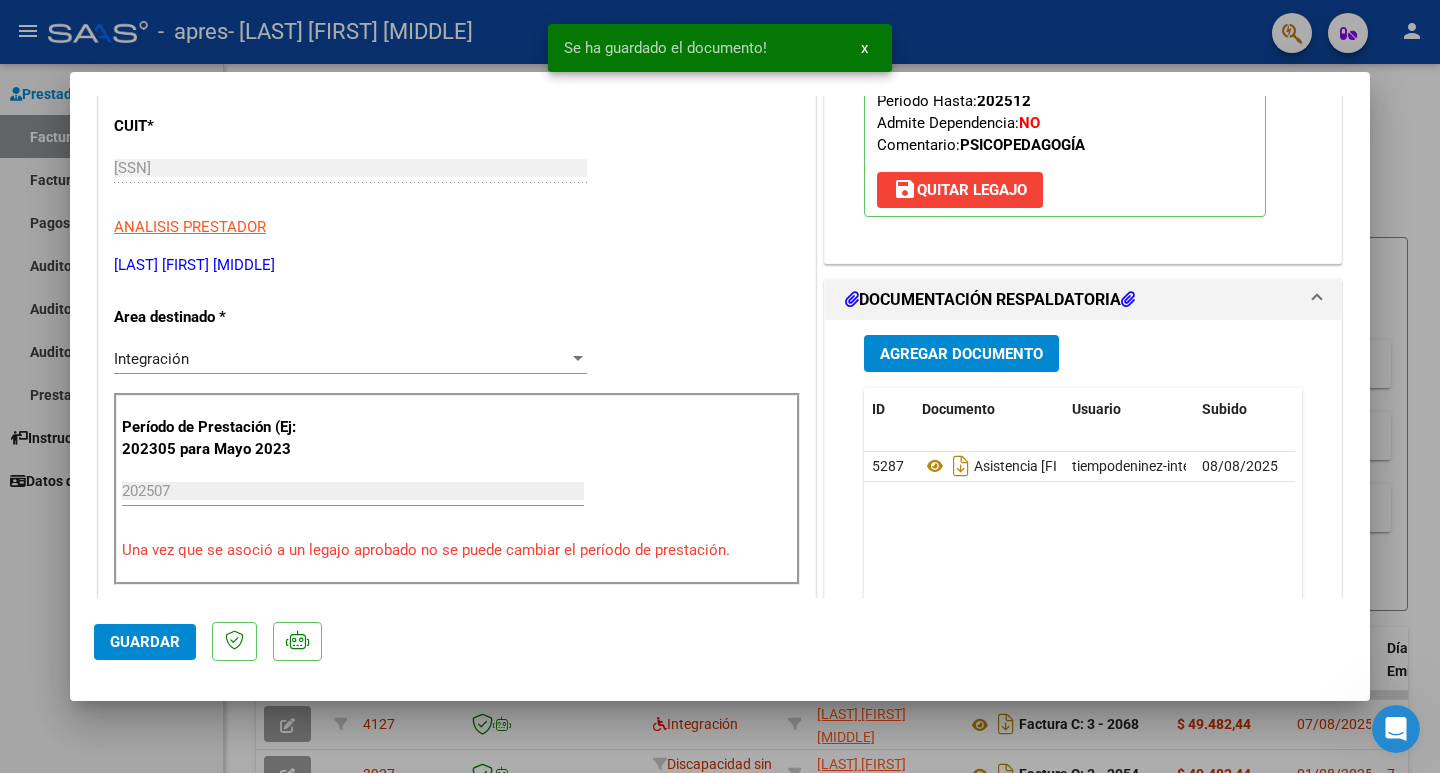 click at bounding box center (720, 386) 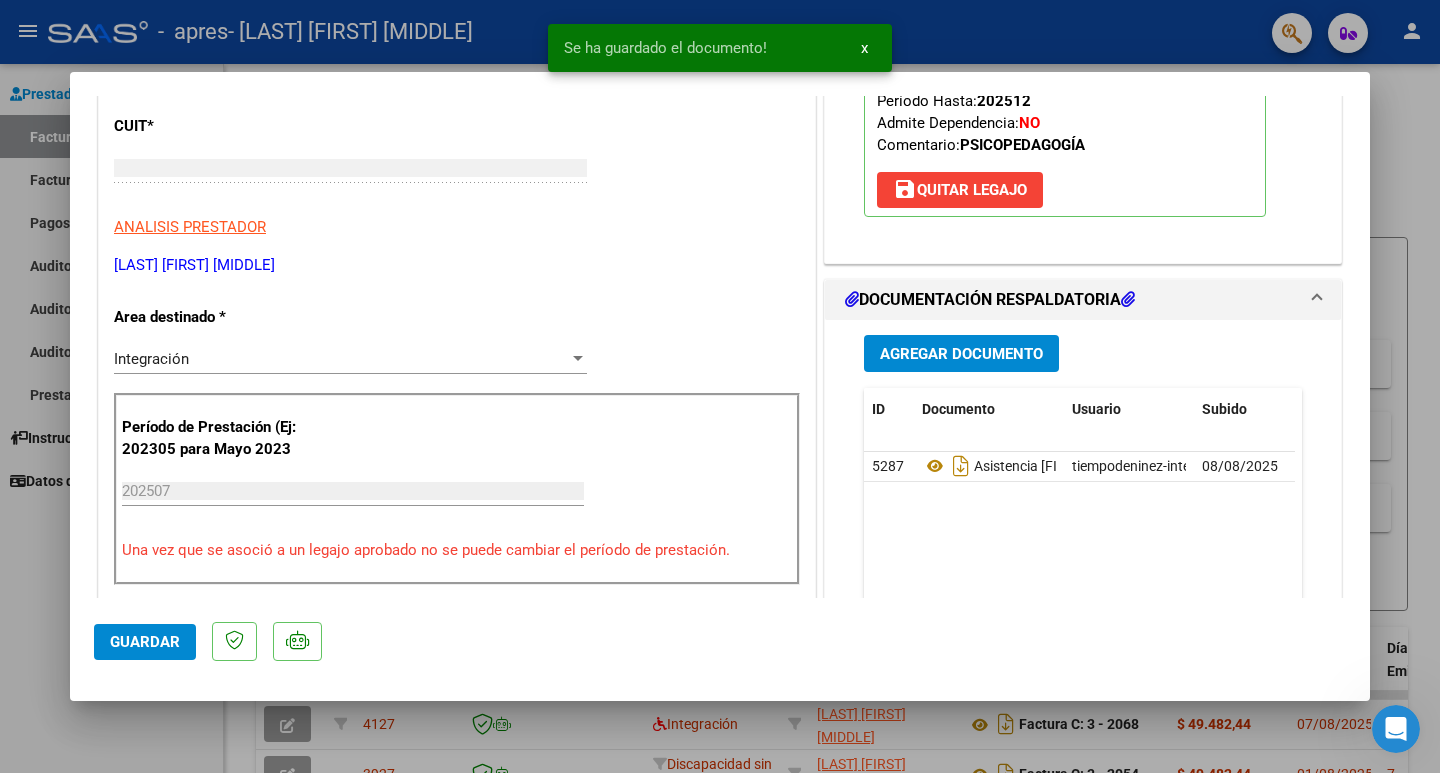 type 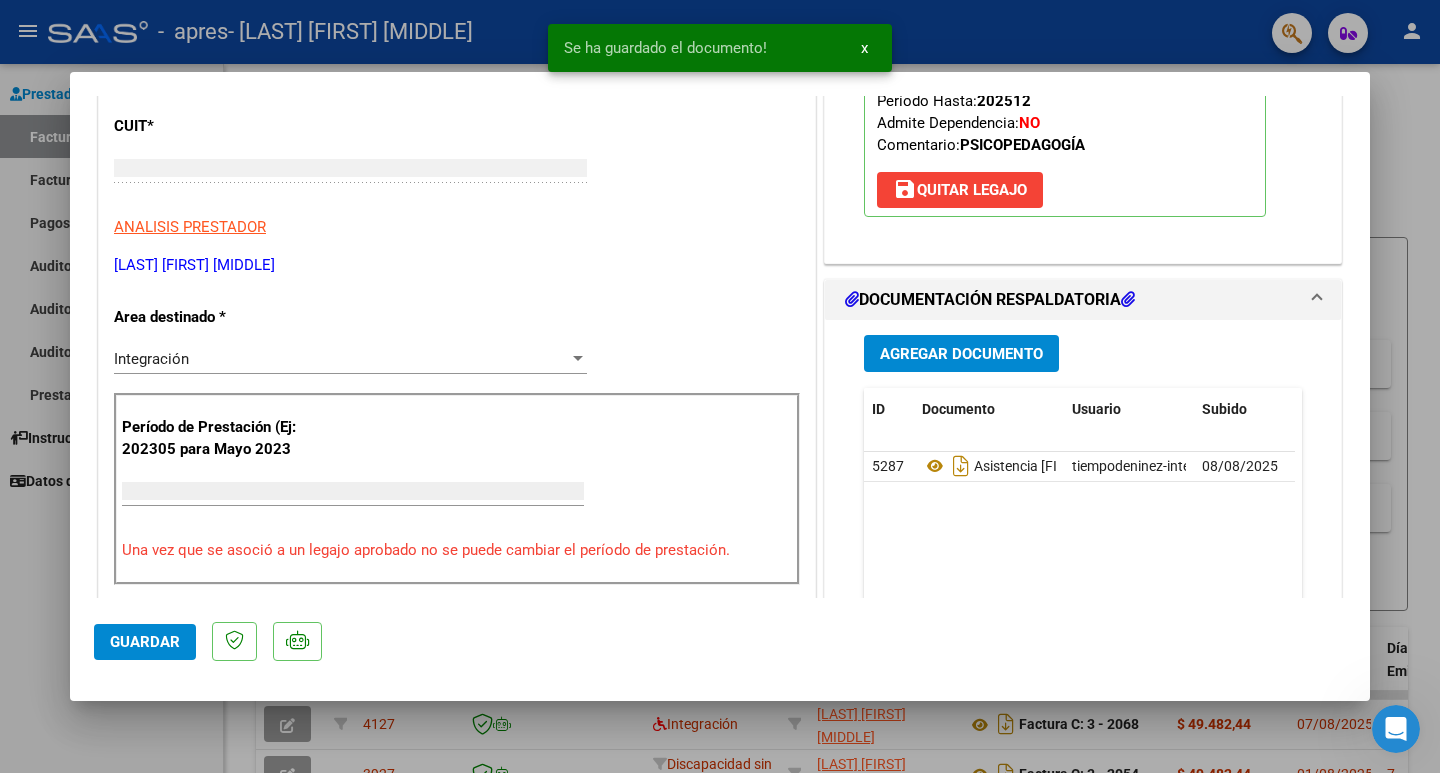 scroll, scrollTop: 239, scrollLeft: 0, axis: vertical 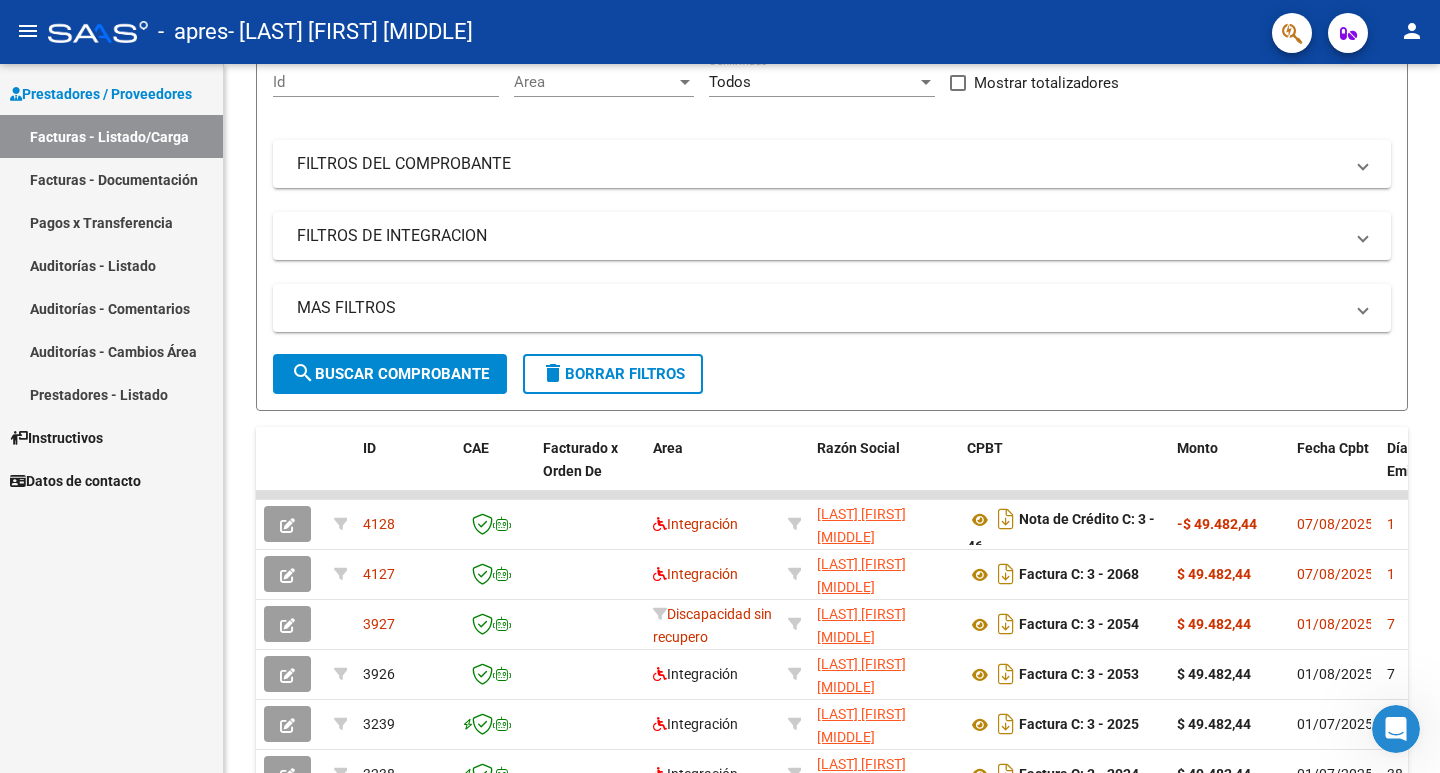 click 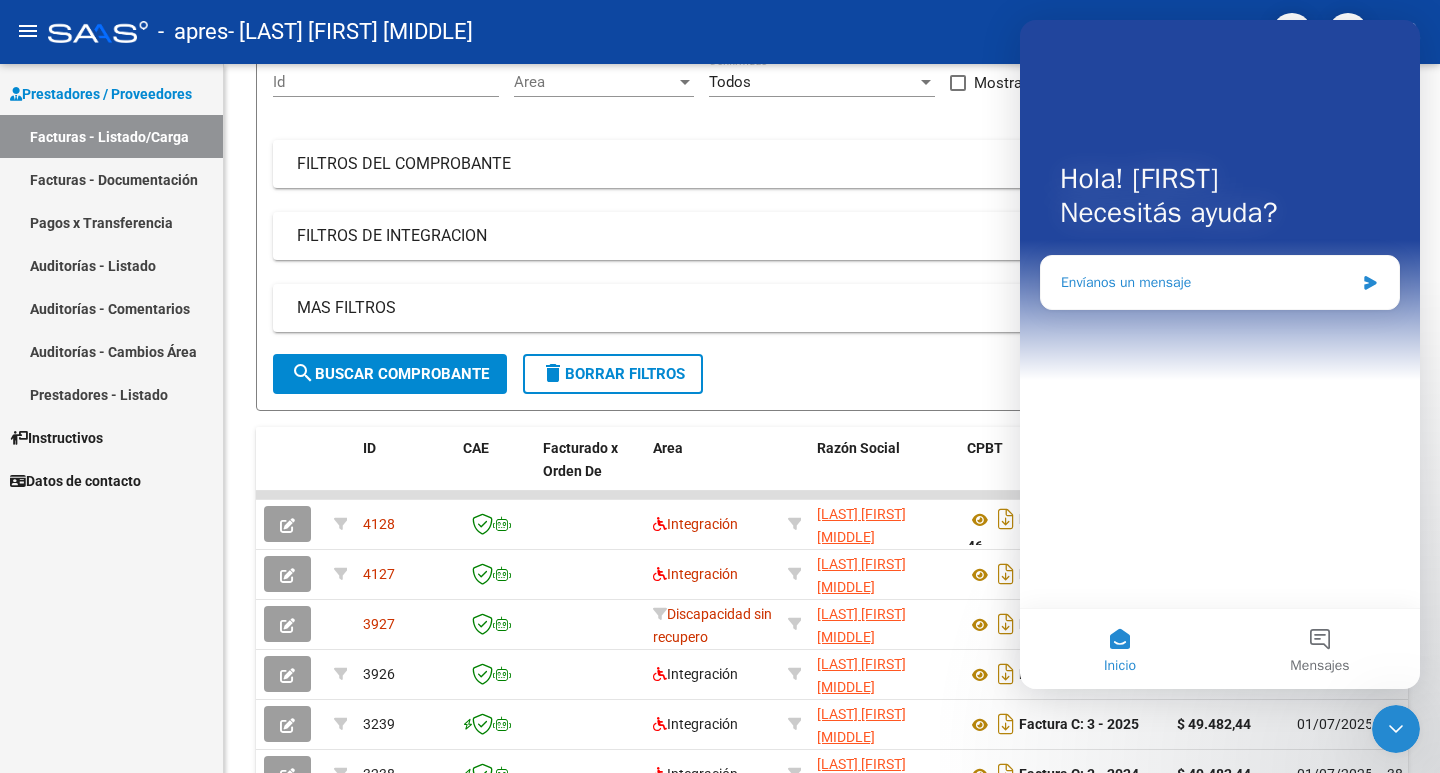 click on "Envíanos un mensaje" at bounding box center (1207, 282) 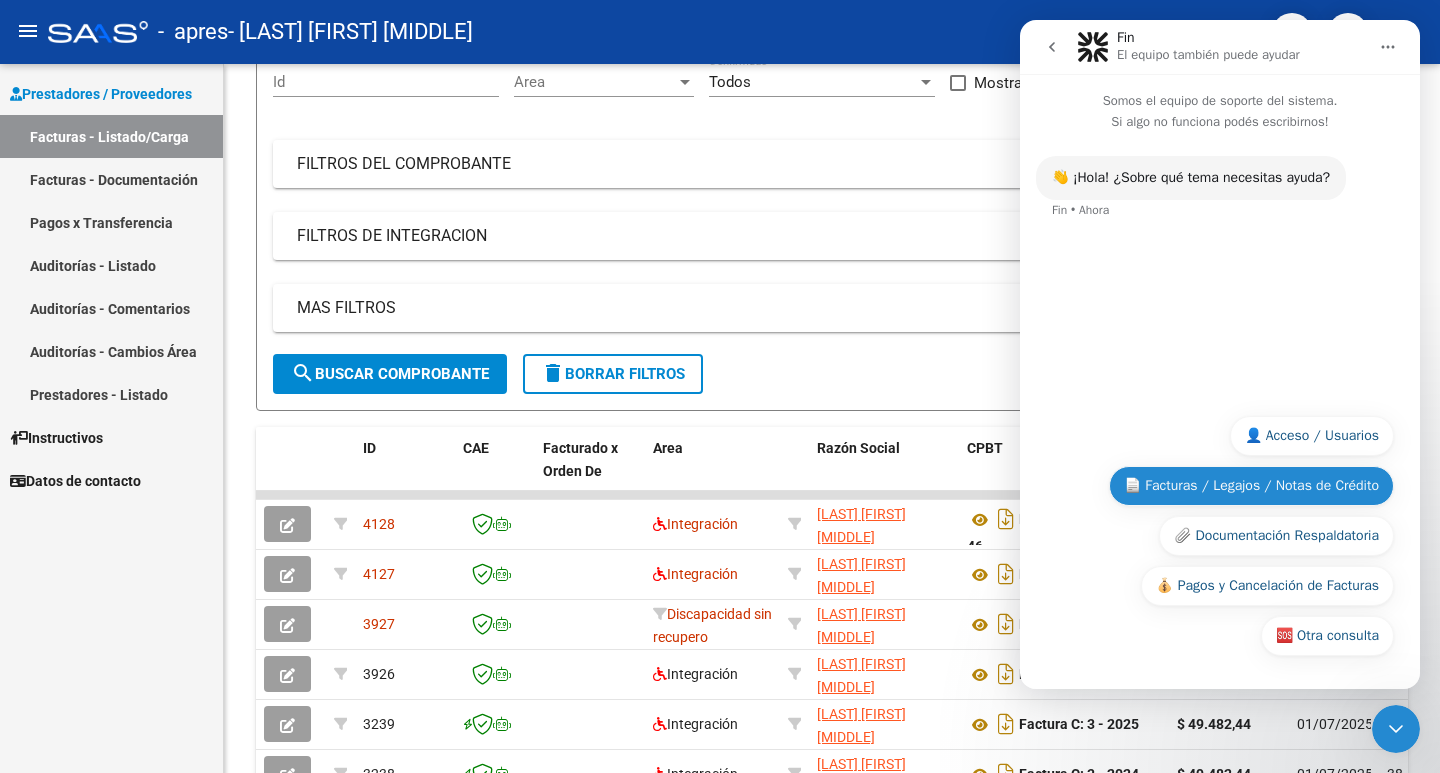 click on "📄 Facturas / Legajos / Notas de Crédito" at bounding box center (1251, 486) 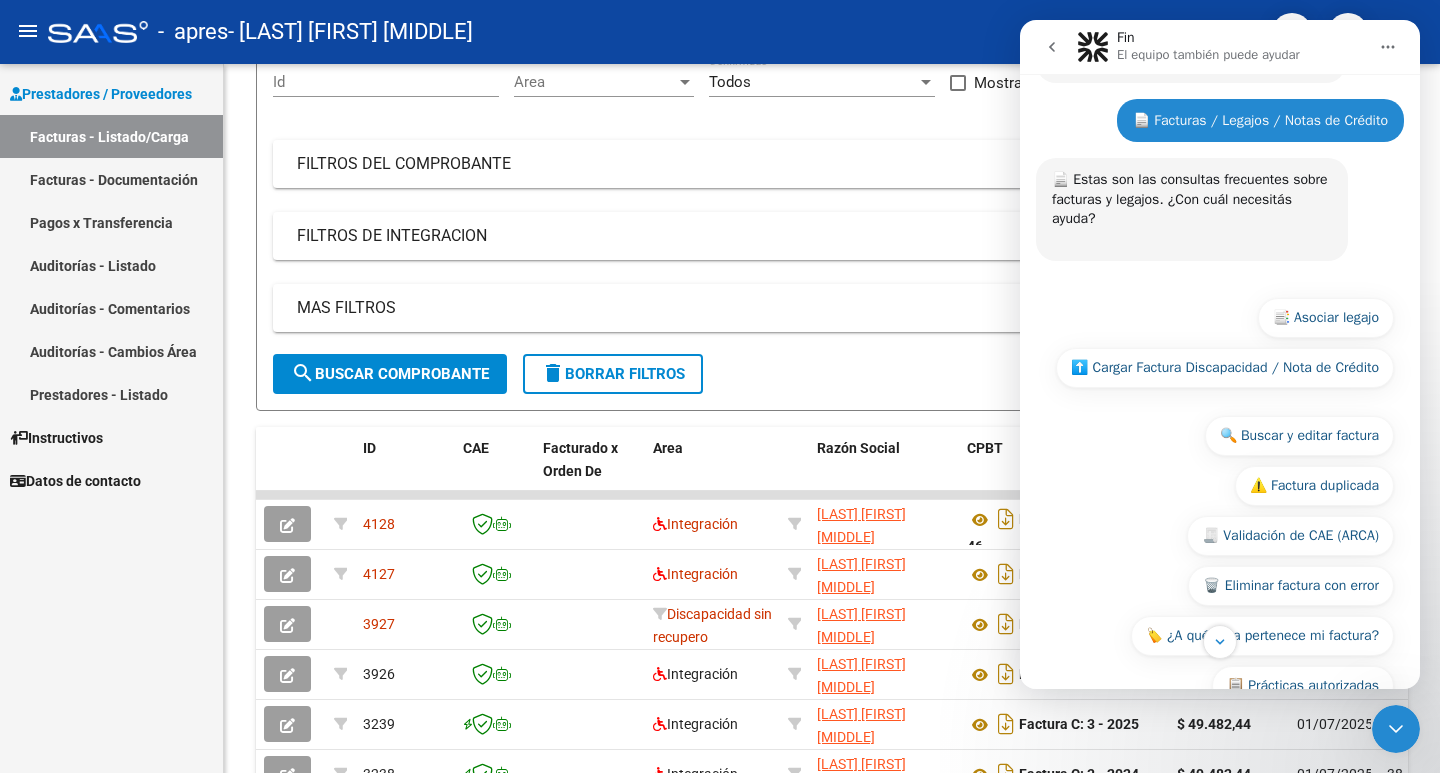 scroll, scrollTop: 217, scrollLeft: 0, axis: vertical 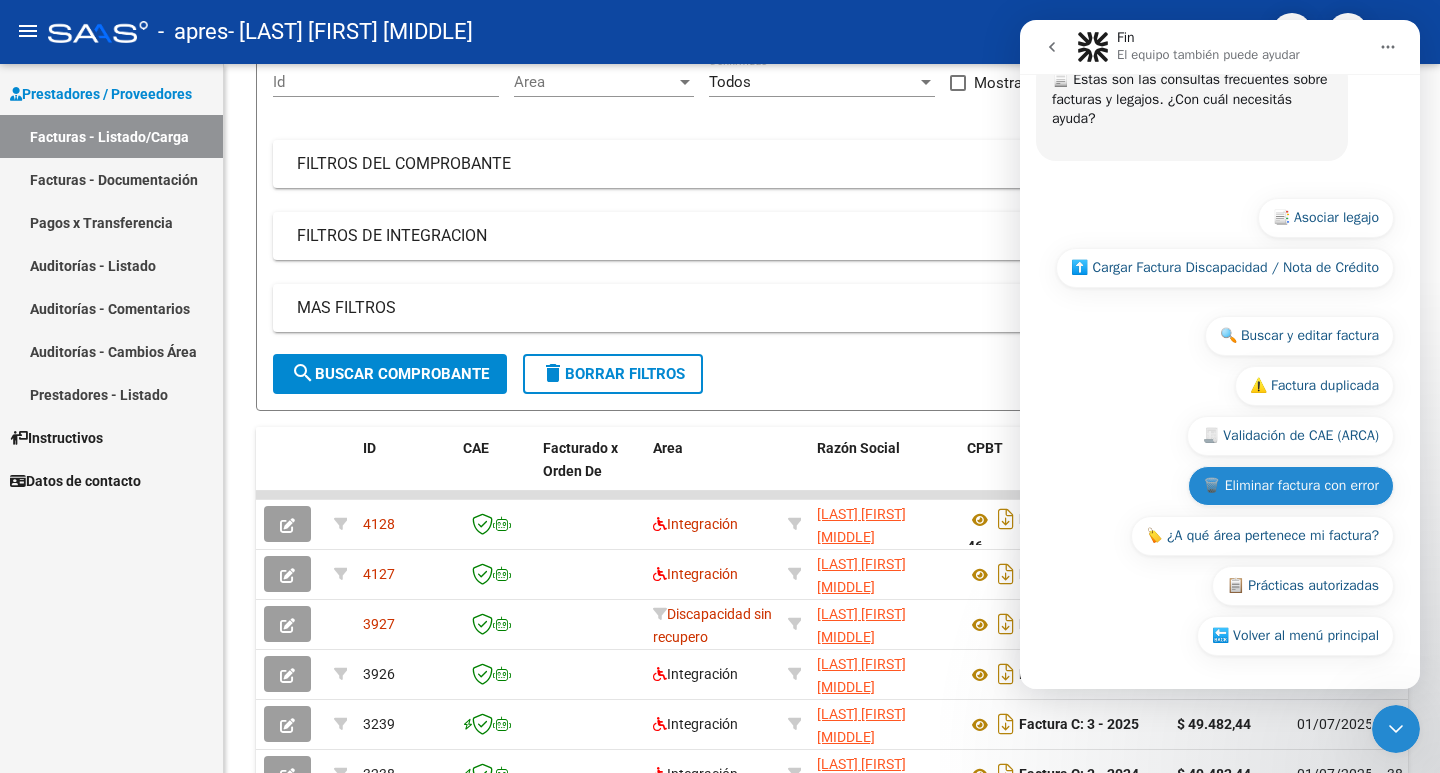click on "🗑️ Eliminar factura con error" at bounding box center (1291, 486) 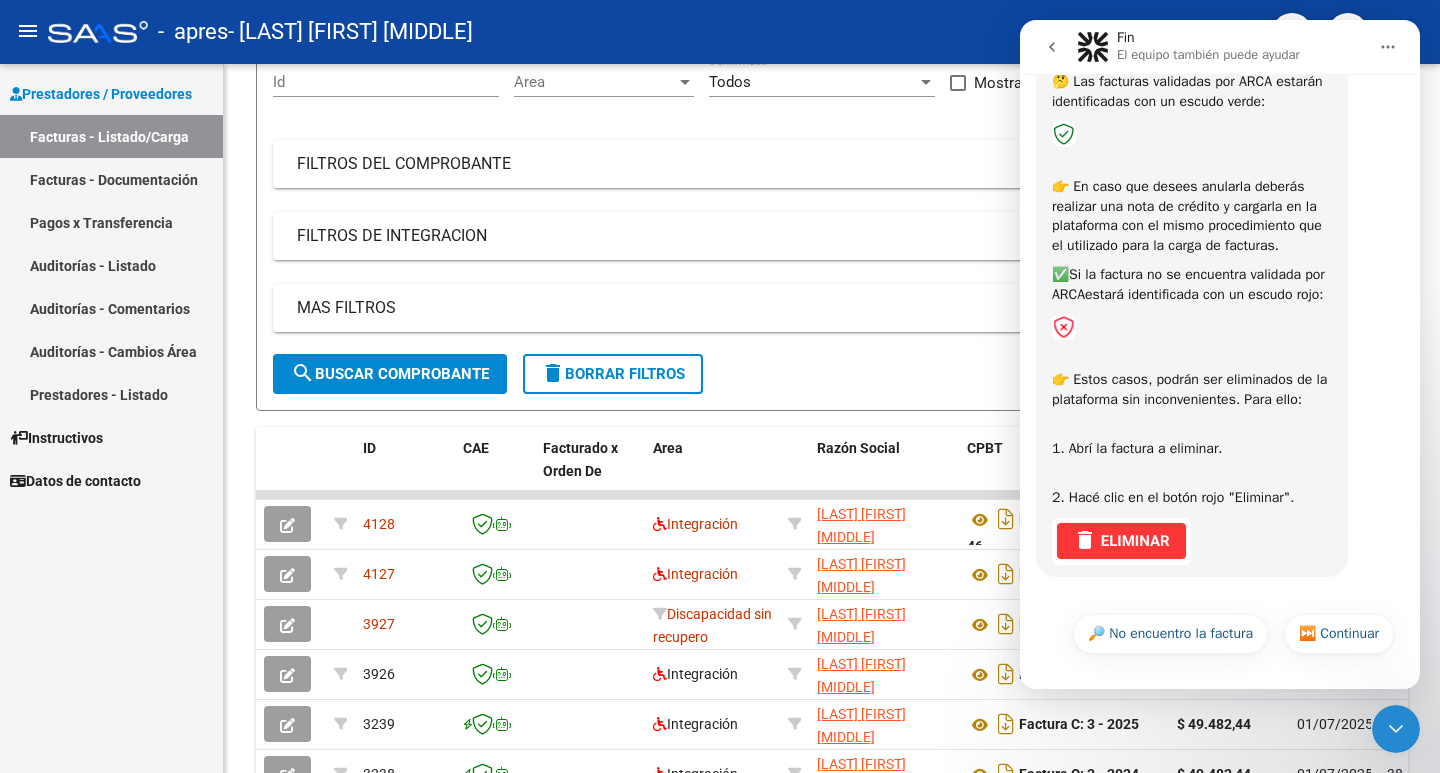 scroll, scrollTop: 510, scrollLeft: 0, axis: vertical 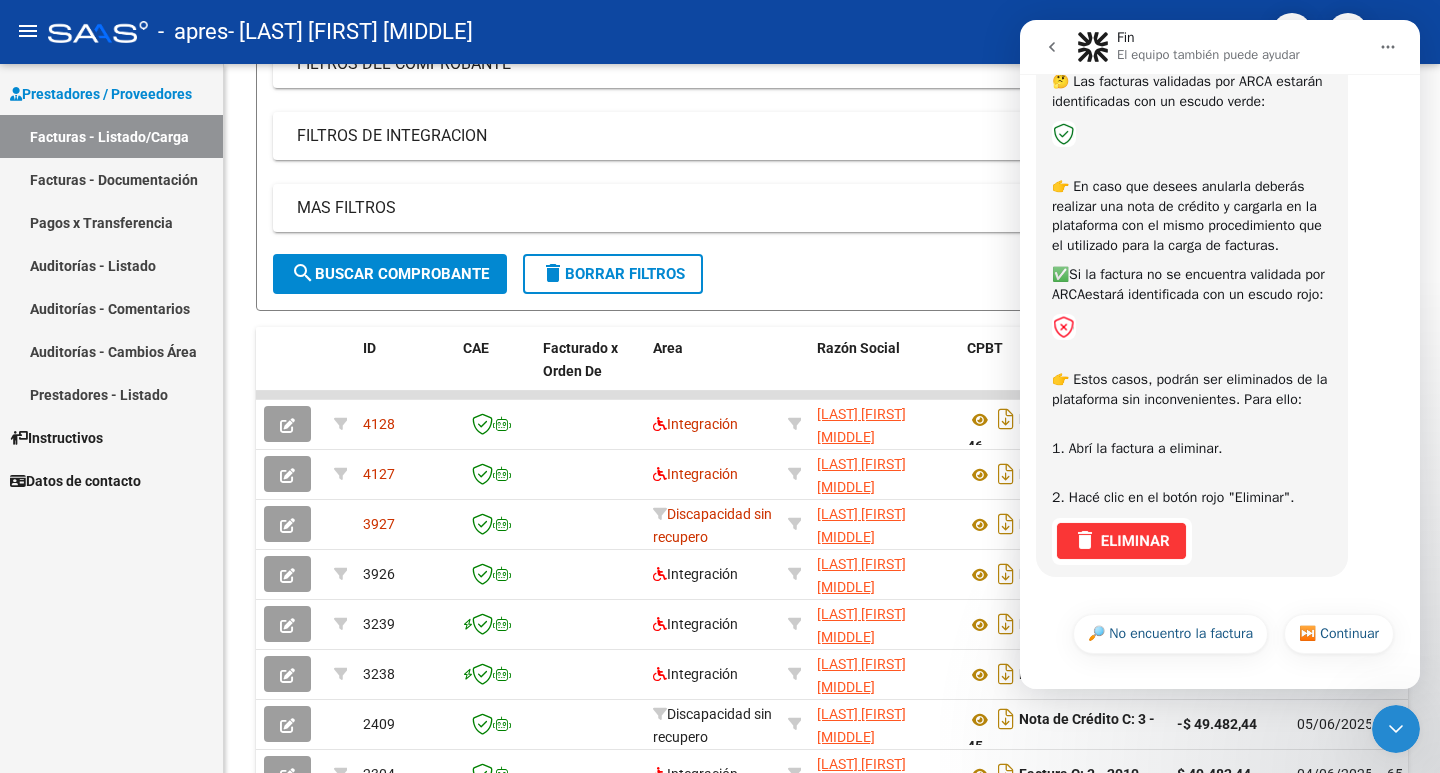click on "Prestadores / Proveedores Facturas - Listado/Carga Facturas - Documentación Pagos x Transferencia Auditorías - Listado Auditorías - Comentarios Auditorías - Cambios Área Prestadores - Listado    Instructivos    Datos de contacto" at bounding box center [111, 418] 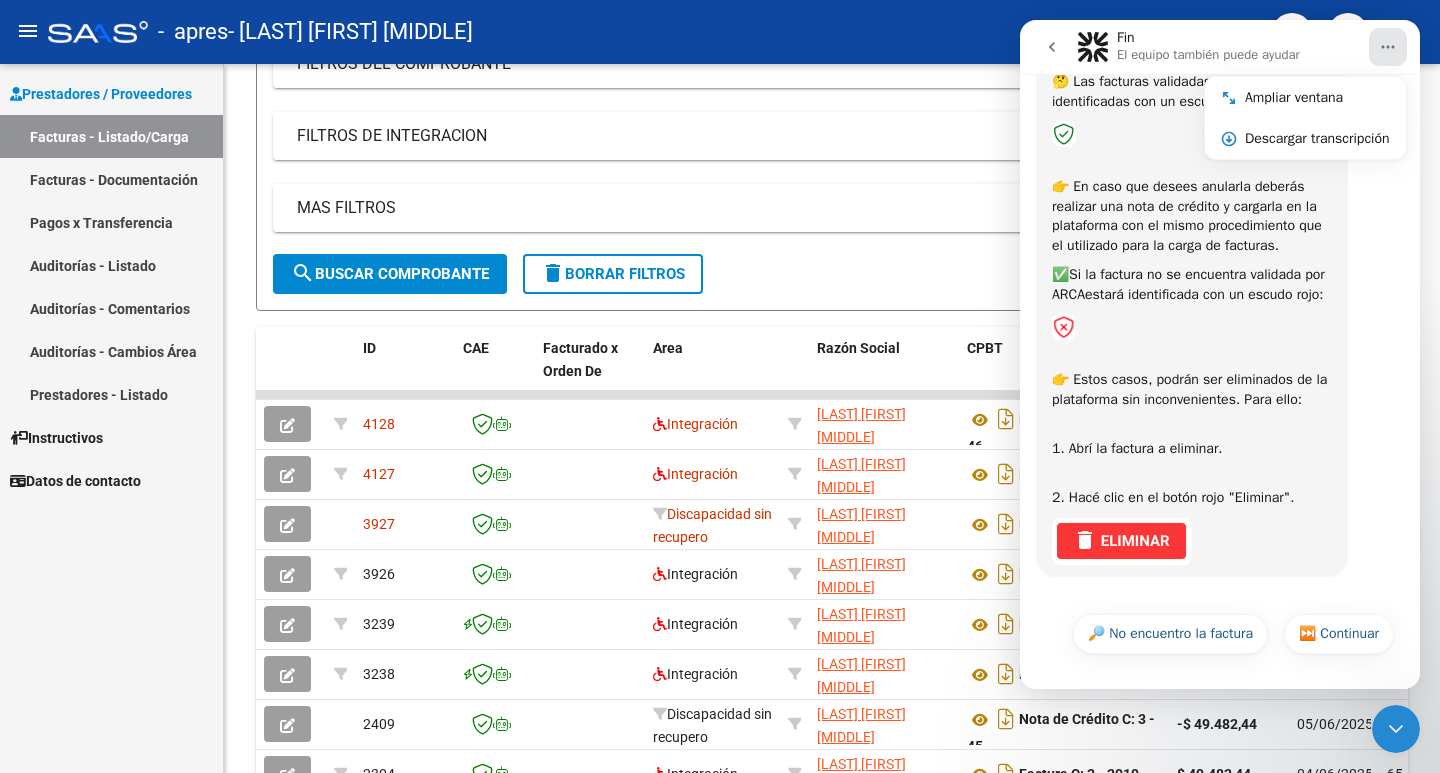 click on "Prestadores / Proveedores Facturas - Listado/Carga Facturas - Documentación Pagos x Transferencia Auditorías - Listado Auditorías - Comentarios Auditorías - Cambios Área Prestadores - Listado    Instructivos    Datos de contacto" at bounding box center (111, 418) 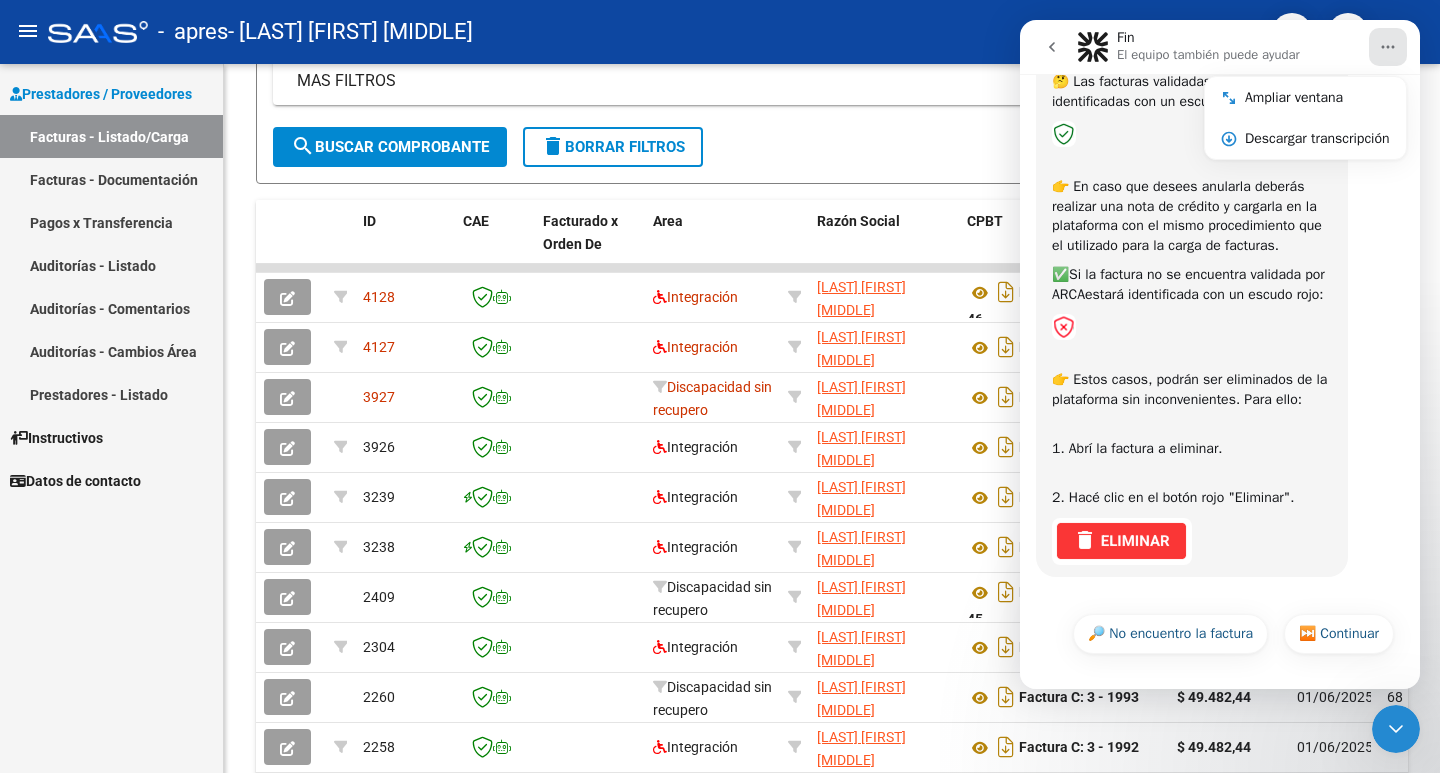 scroll, scrollTop: 500, scrollLeft: 0, axis: vertical 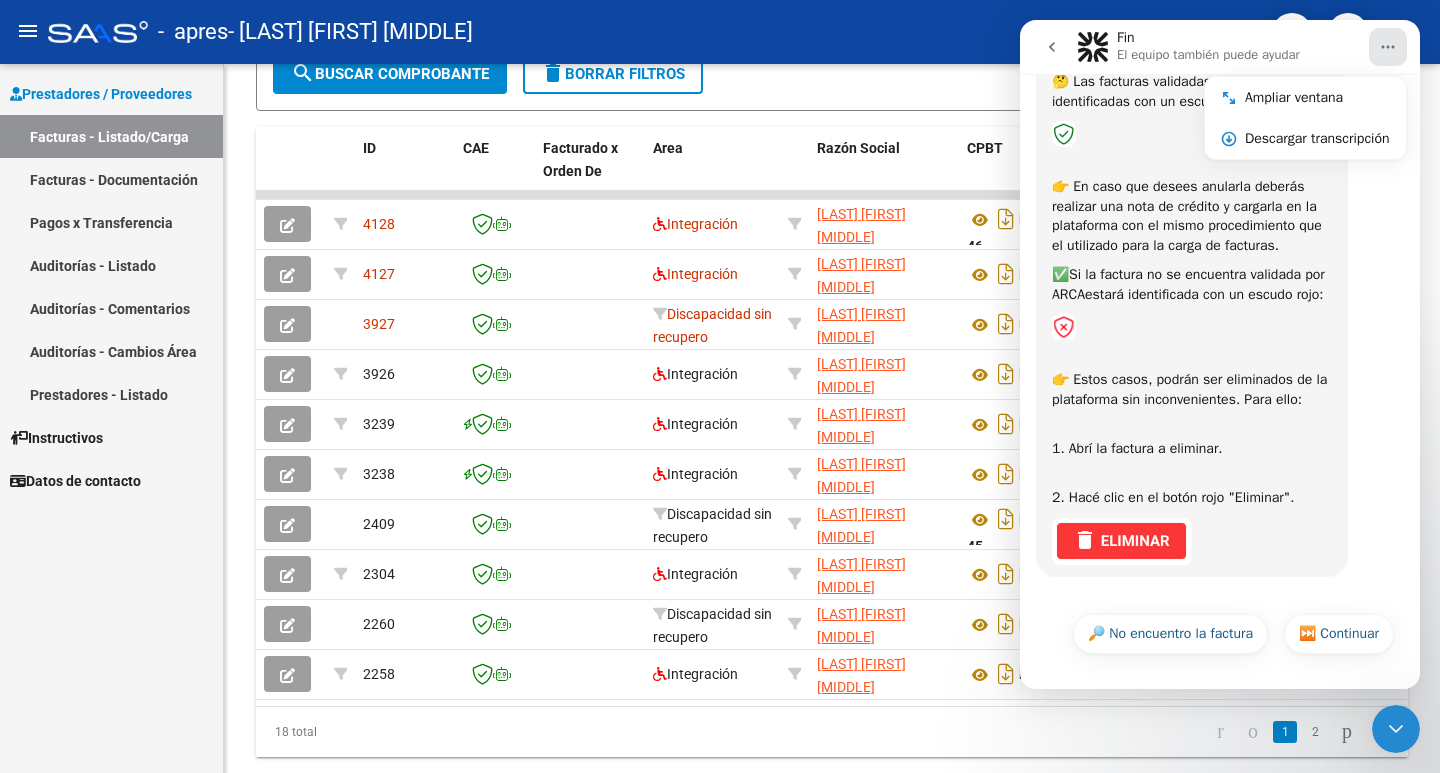 click on "Prestadores / Proveedores Facturas - Listado/Carga Facturas - Documentación Pagos x Transferencia Auditorías - Listado Auditorías - Comentarios Auditorías - Cambios Área Prestadores - Listado    Instructivos    Datos de contacto" at bounding box center (111, 418) 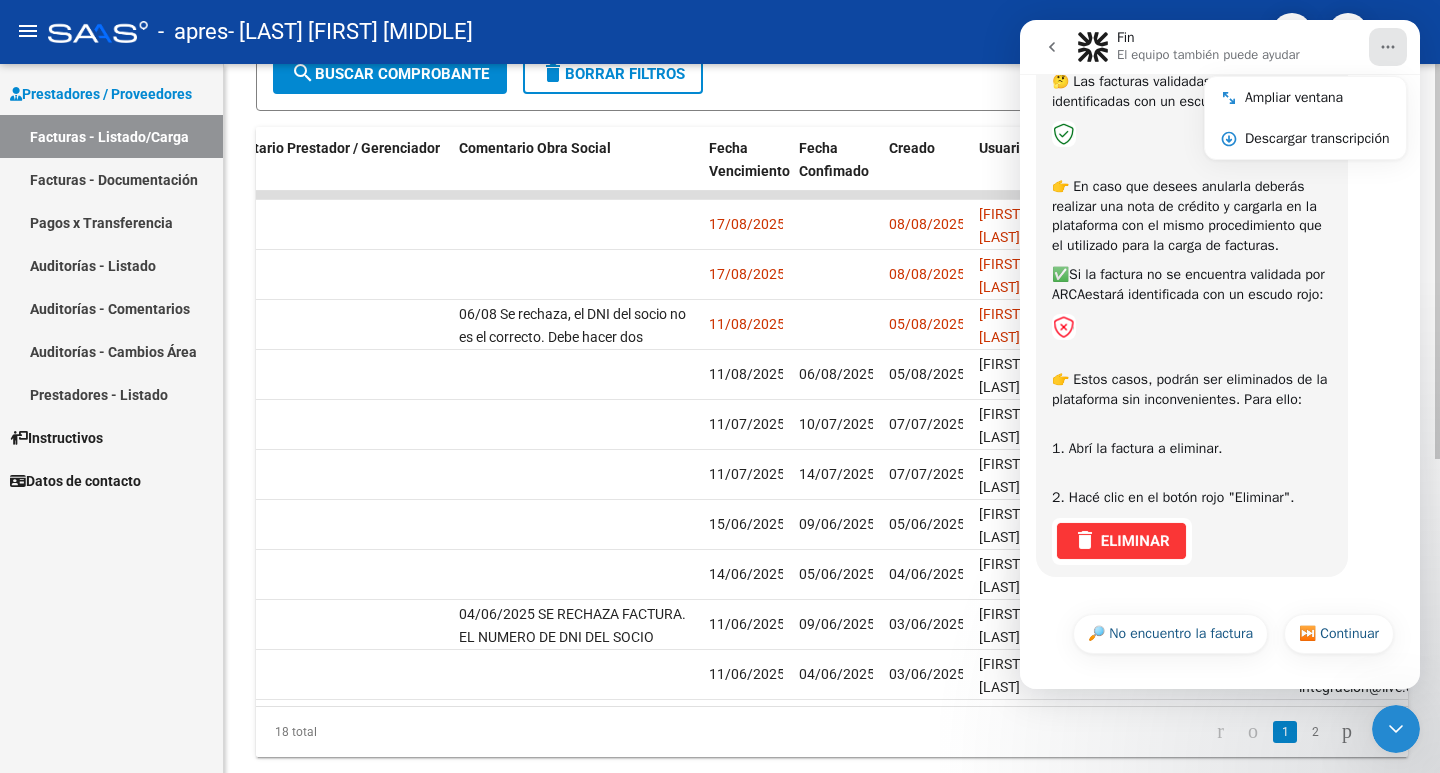 scroll, scrollTop: 0, scrollLeft: 3000, axis: horizontal 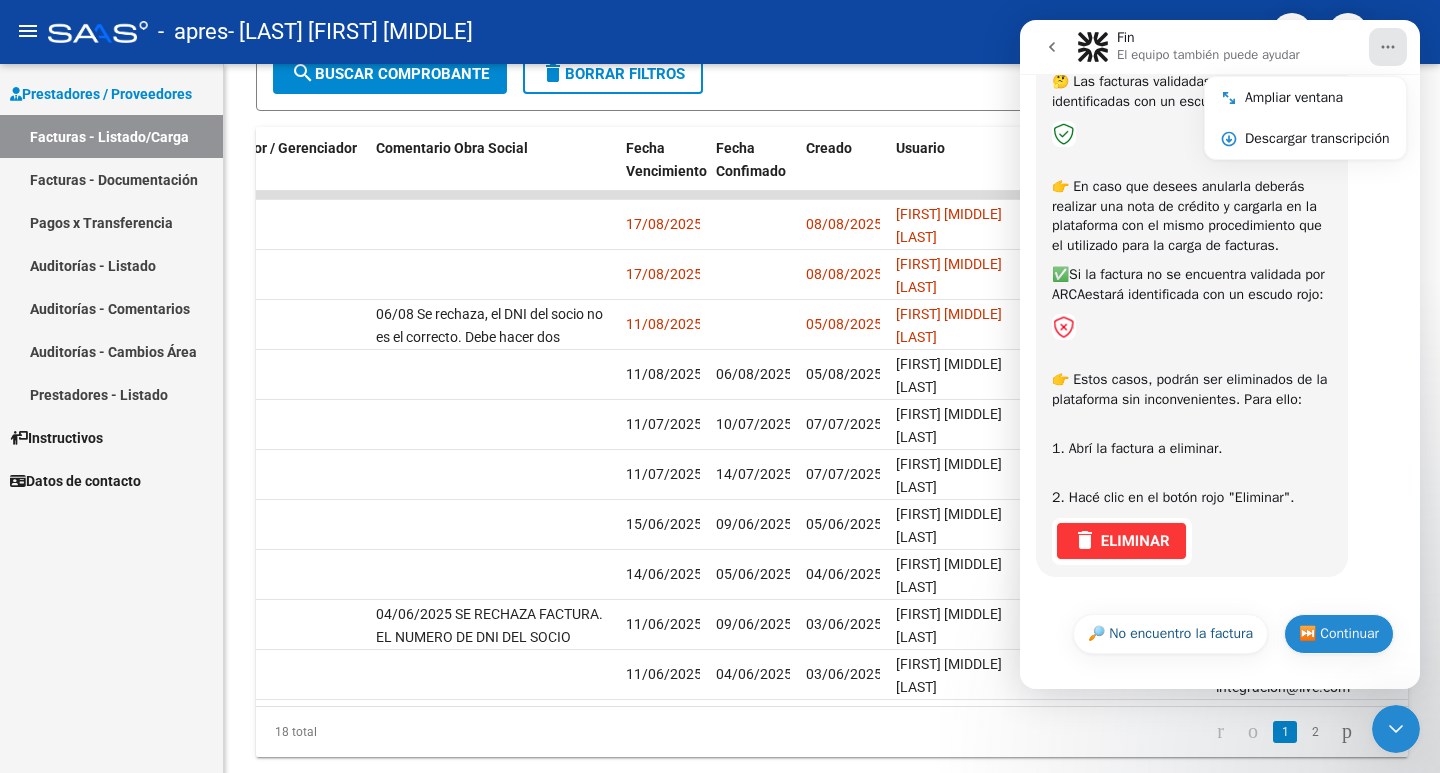 drag, startPoint x: 1303, startPoint y: 633, endPoint x: 1298, endPoint y: 644, distance: 12.083046 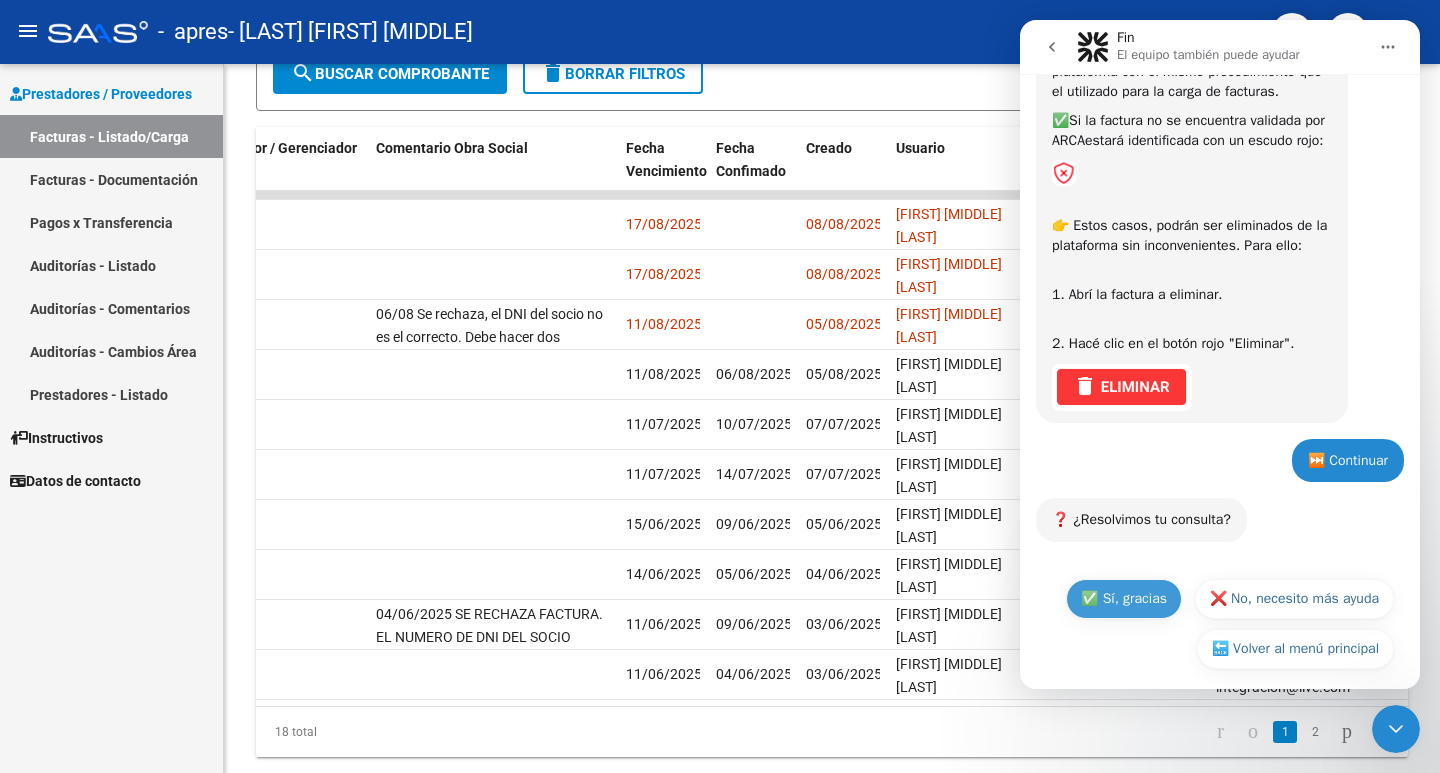 scroll, scrollTop: 677, scrollLeft: 0, axis: vertical 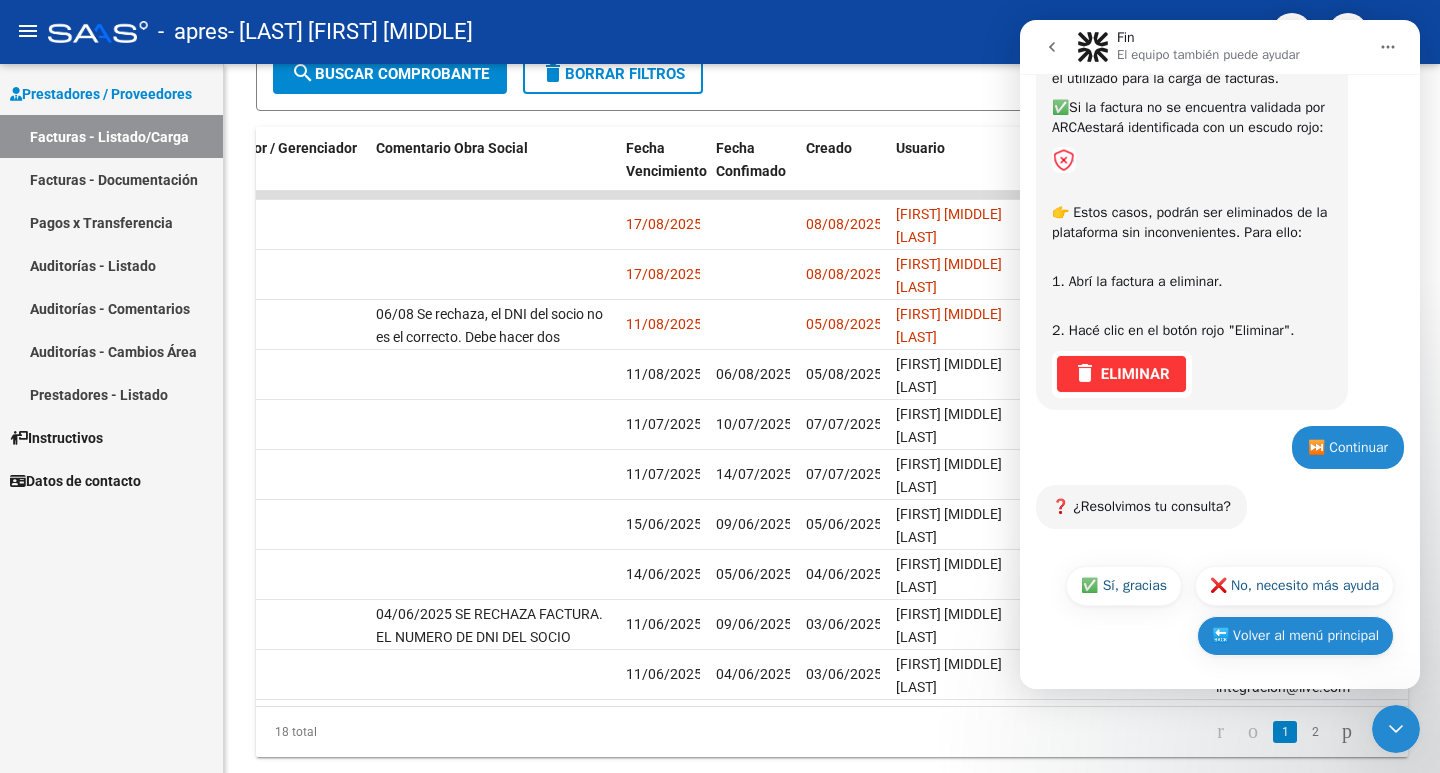 click on "🔙 Volver al menú principal" at bounding box center [1295, 636] 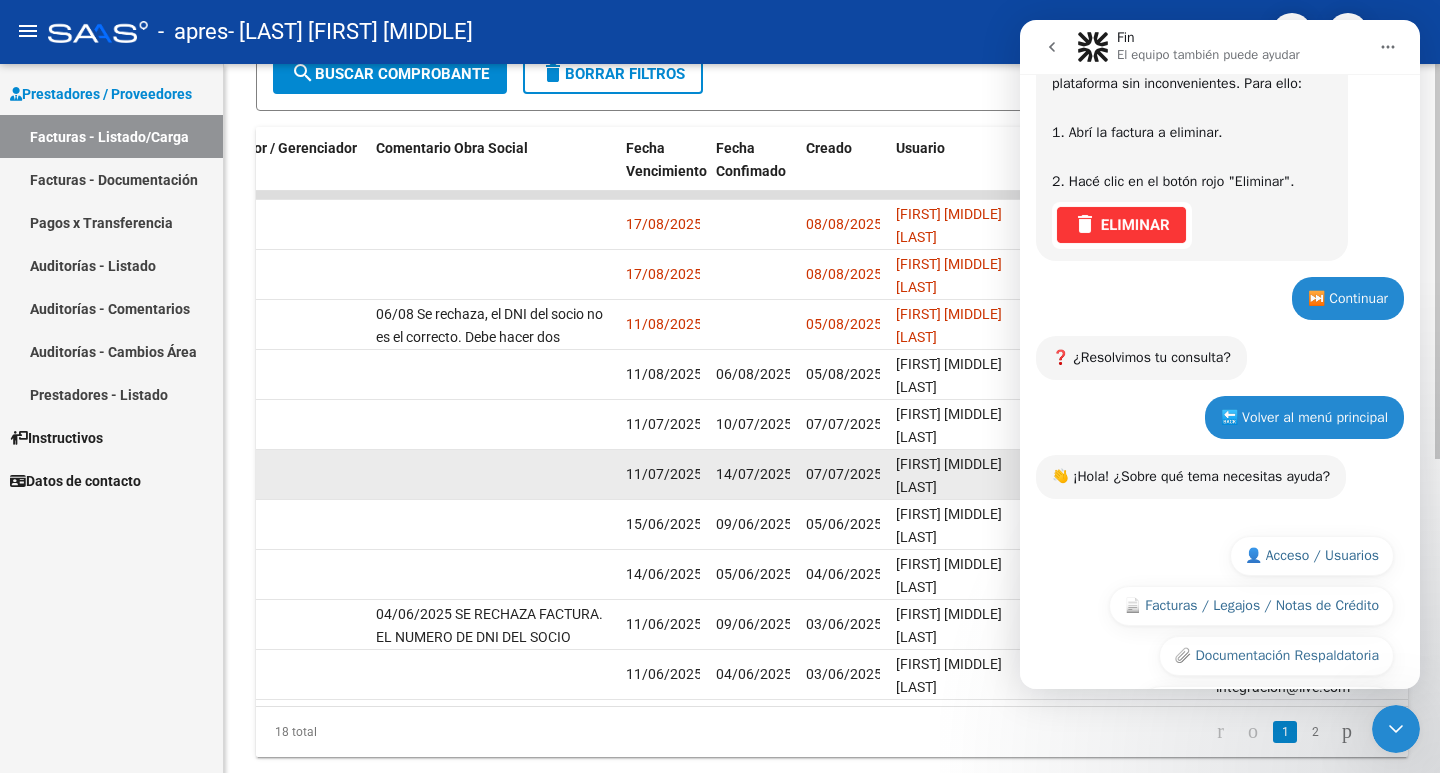 scroll, scrollTop: 947, scrollLeft: 0, axis: vertical 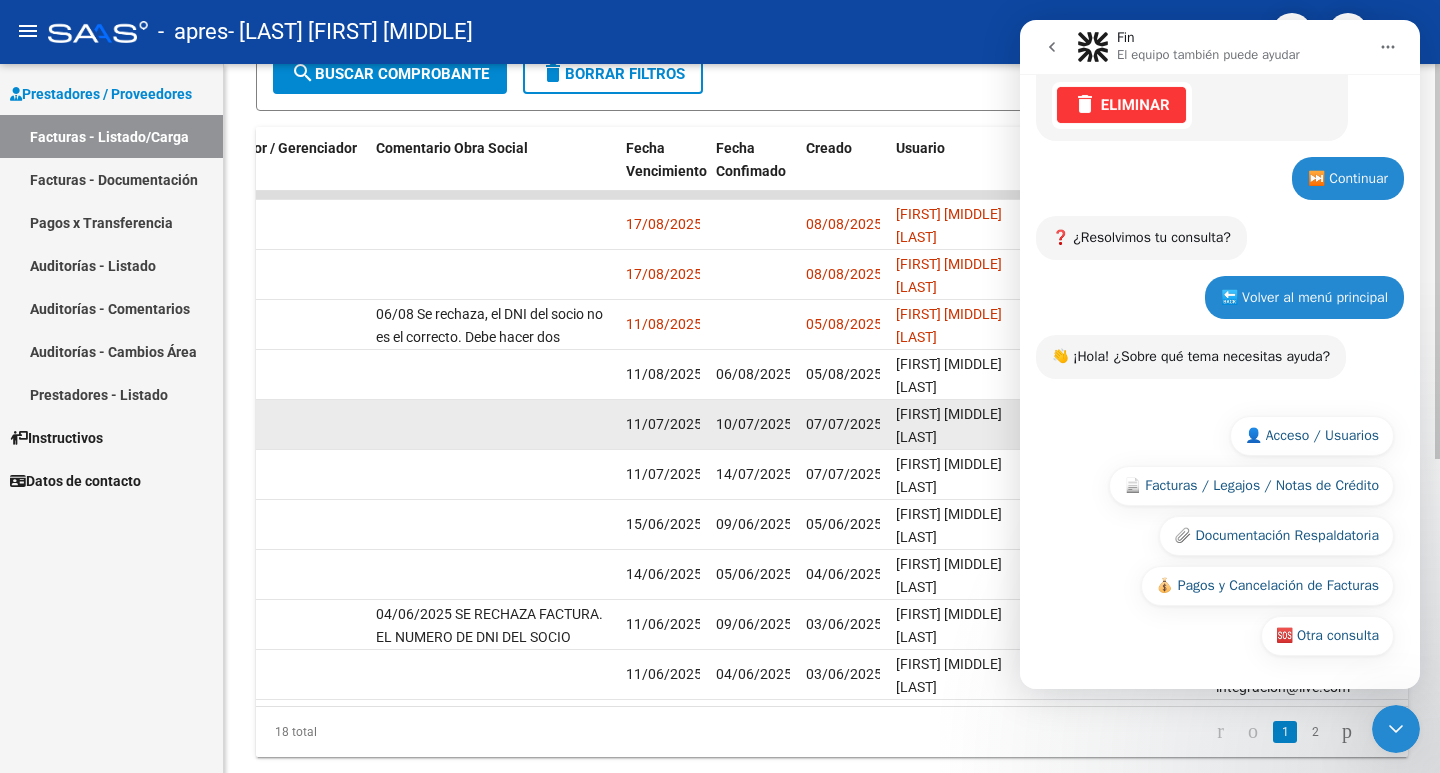 click 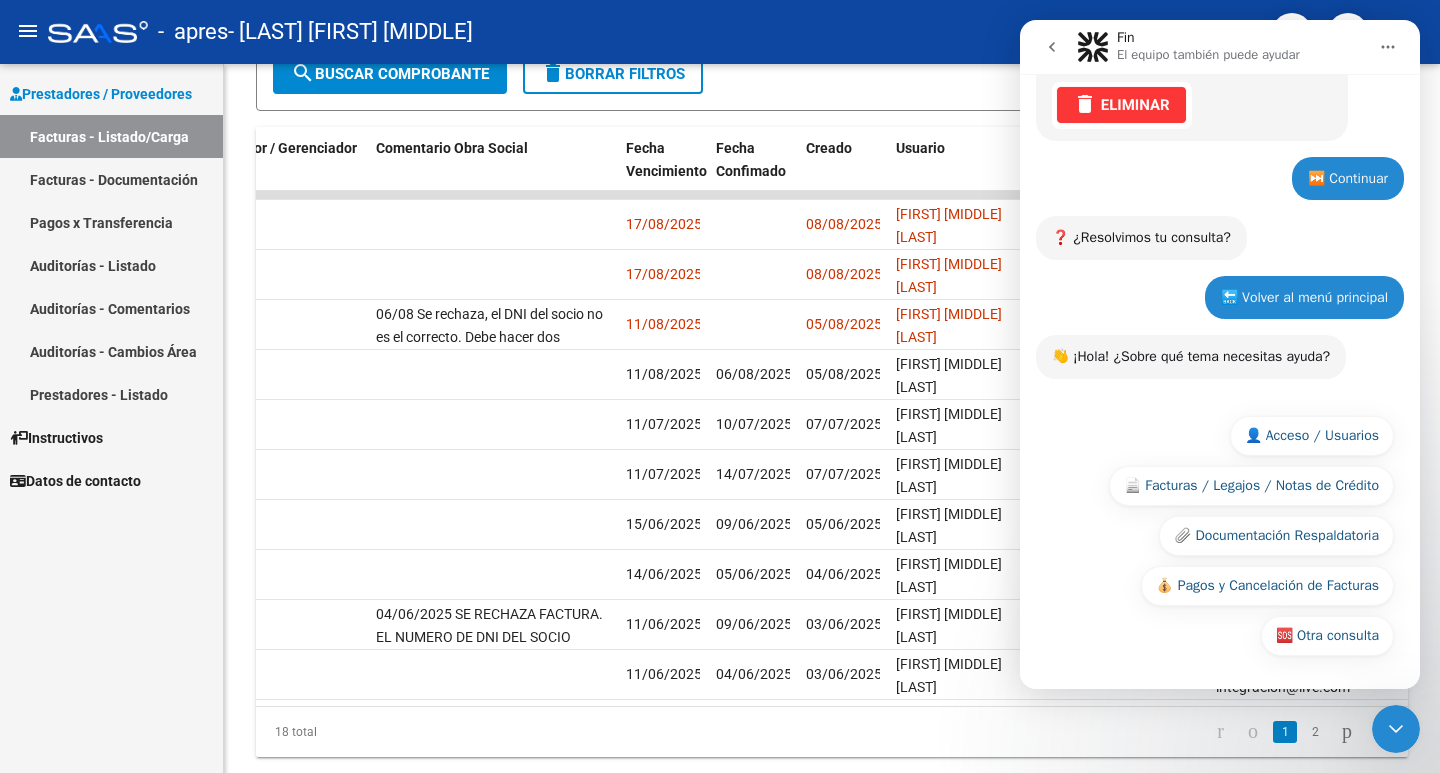 click 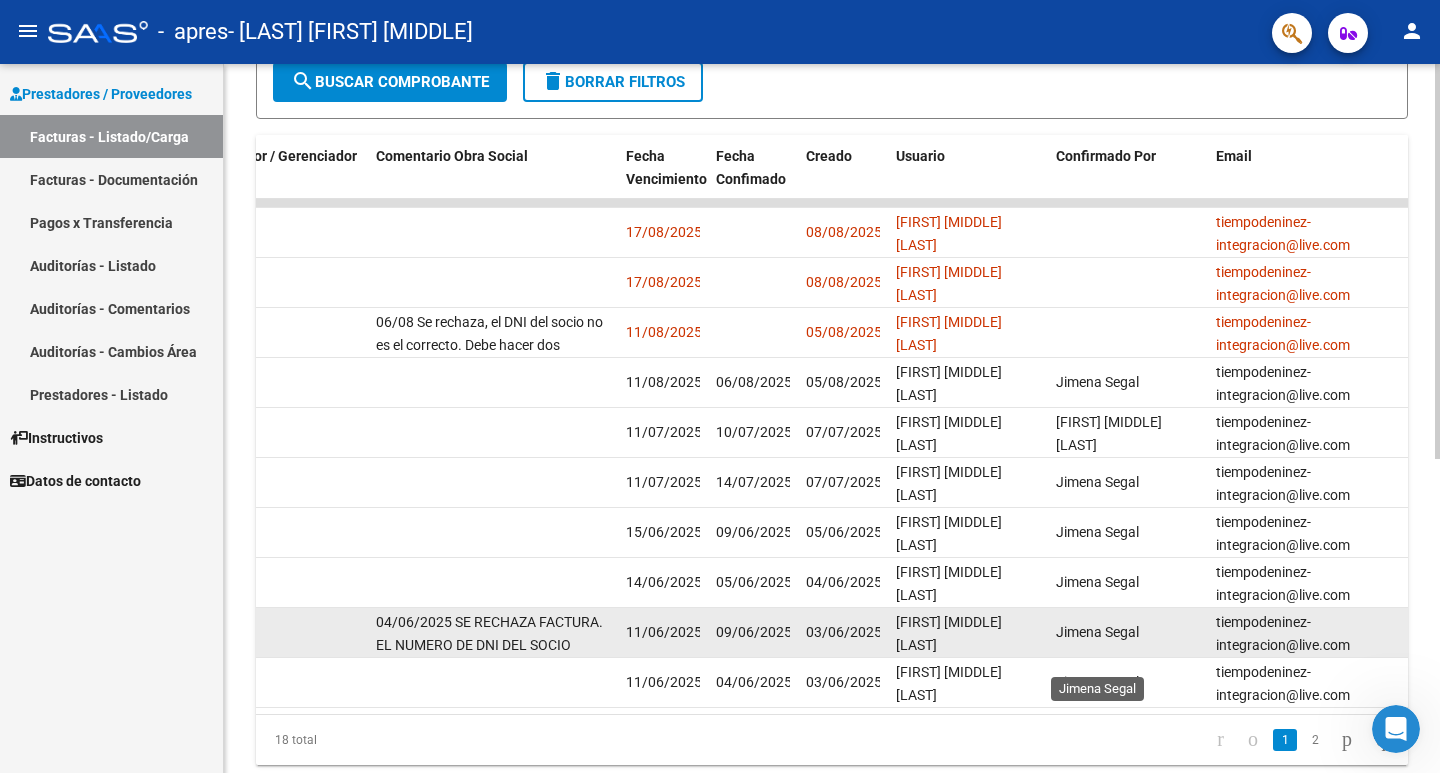 scroll, scrollTop: 463, scrollLeft: 0, axis: vertical 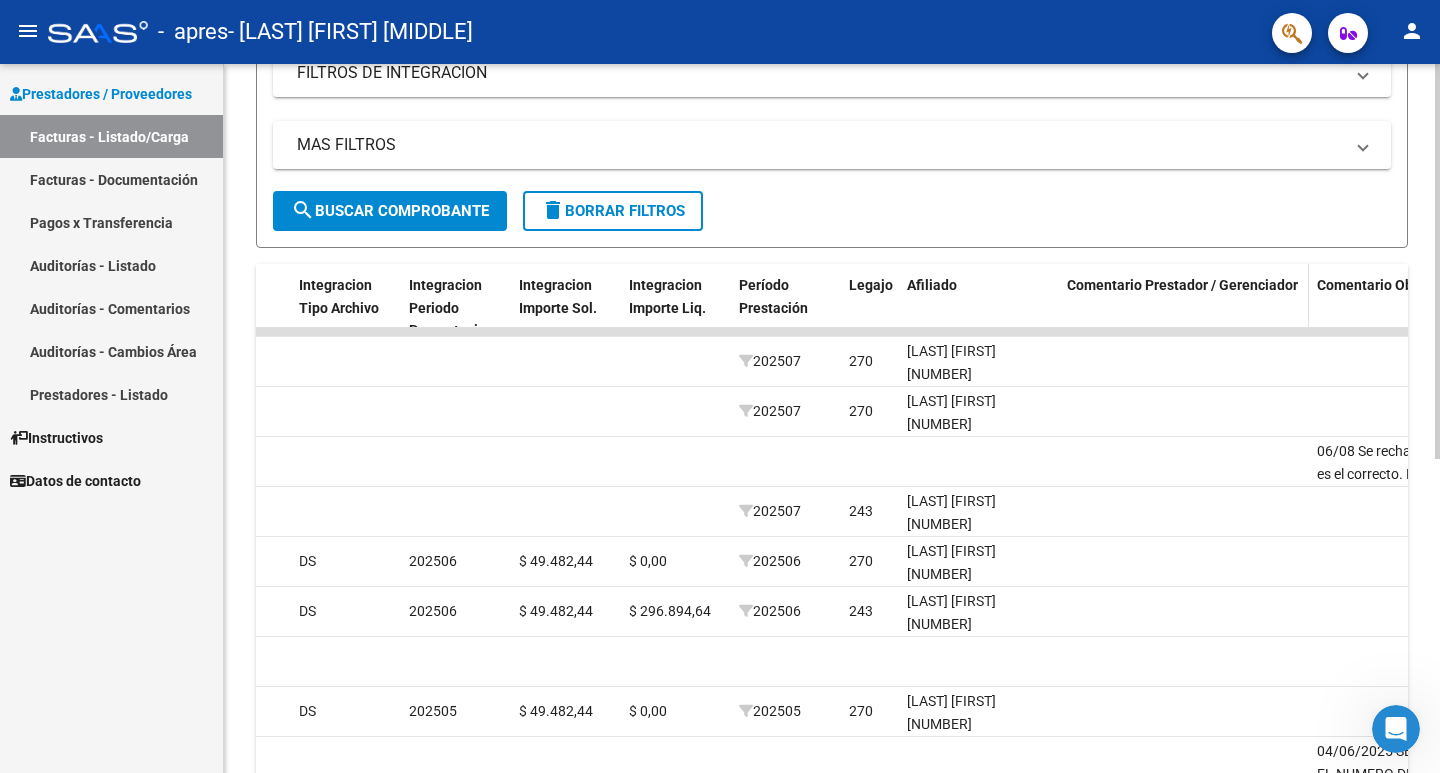 click on "Comentario Prestador / Gerenciador" 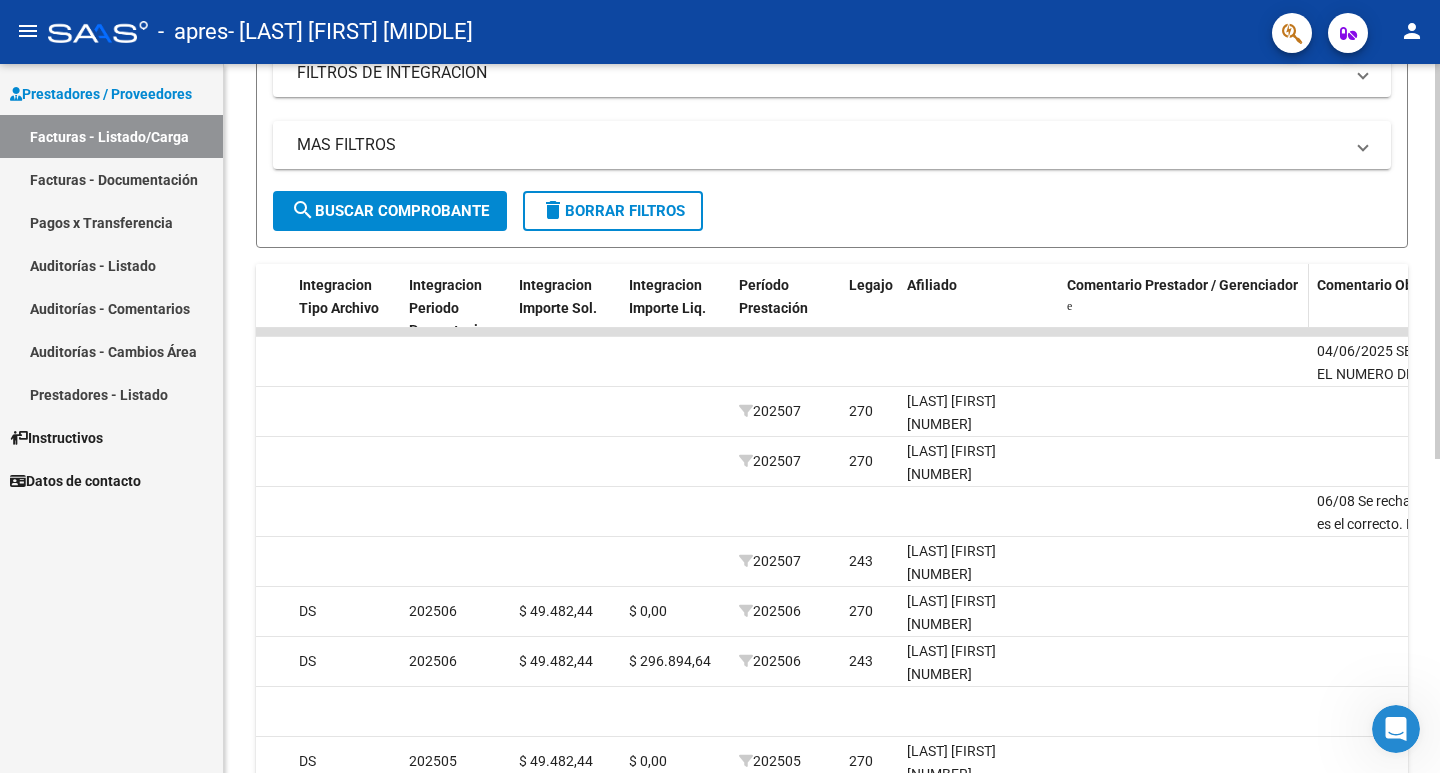 click on "Comentario Prestador / Gerenciador" 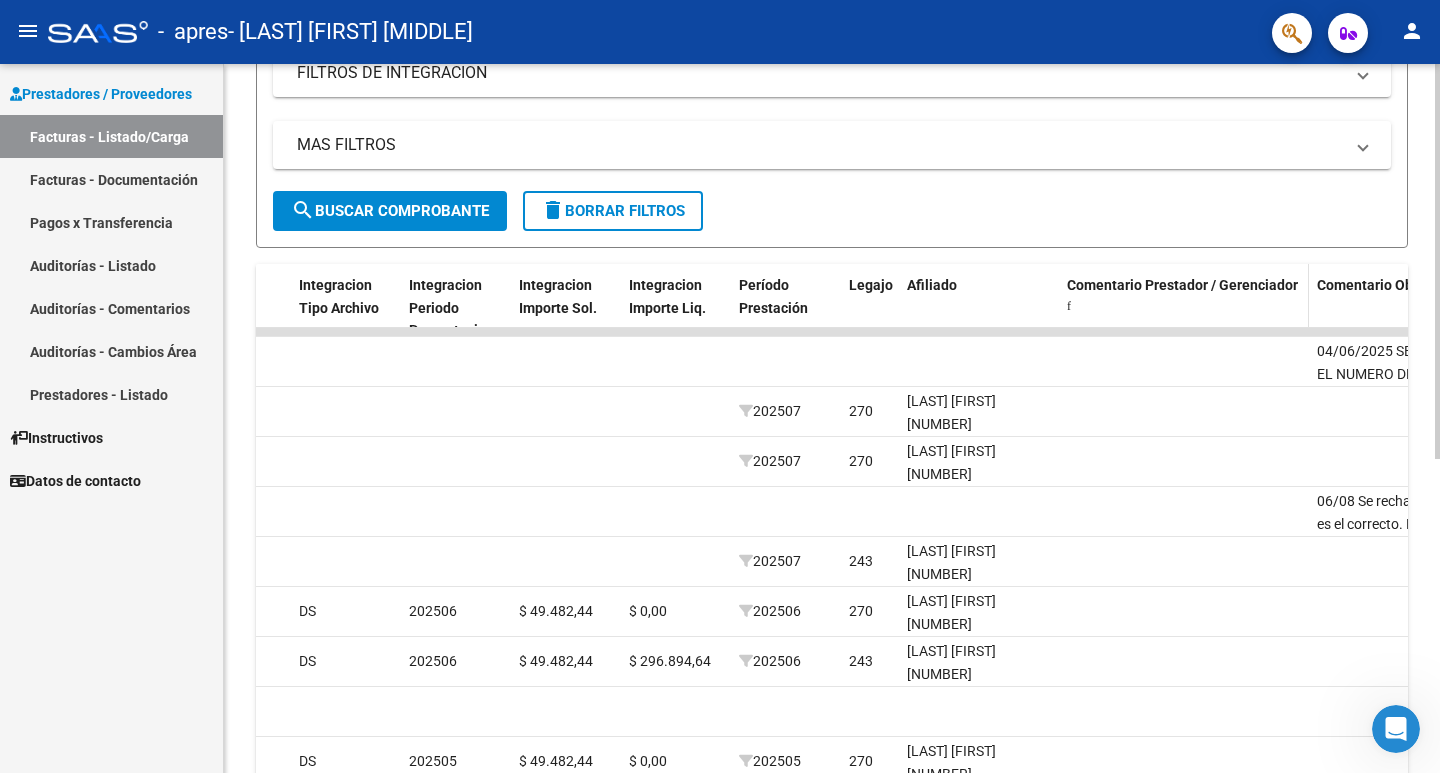 click on "Comentario Prestador / Gerenciador" 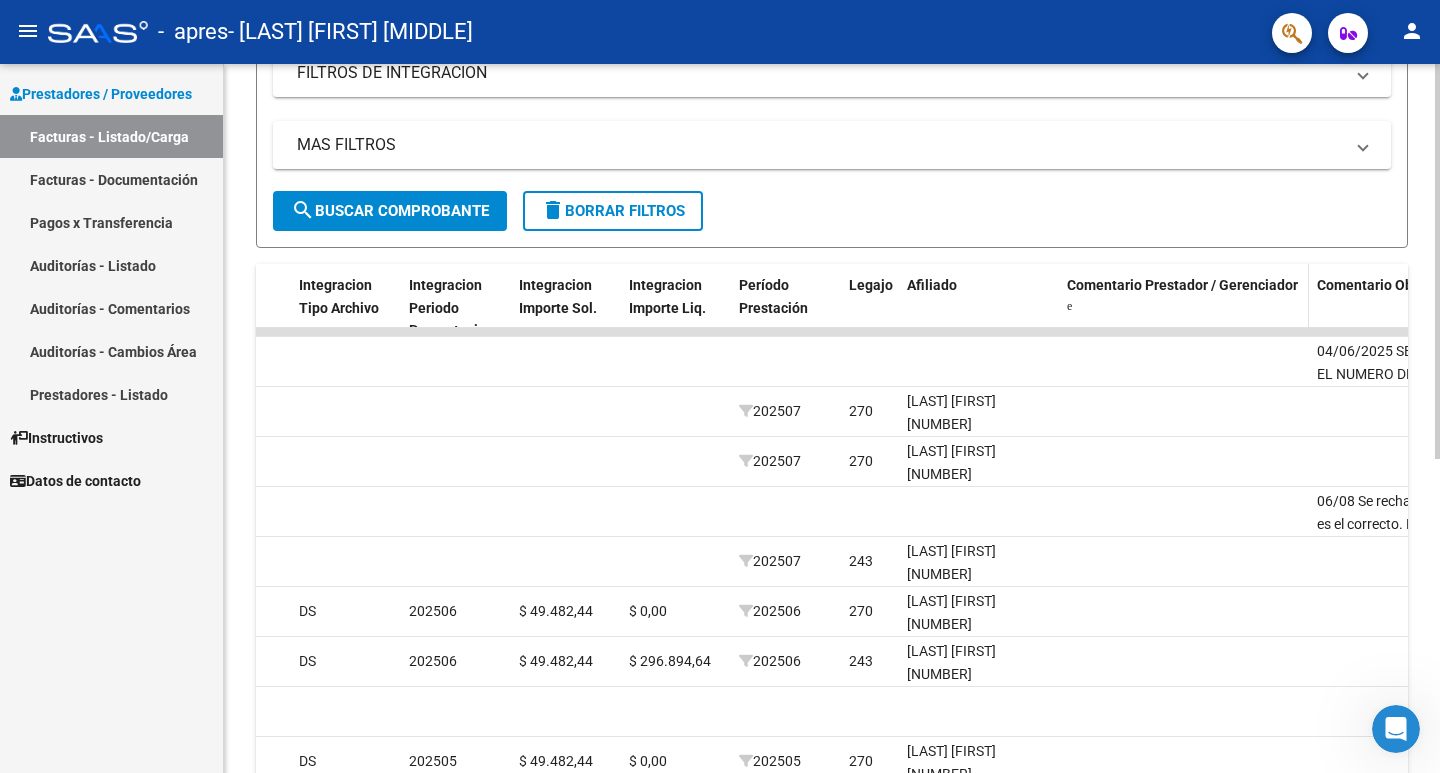 click on "Comentario Prestador / Gerenciador" 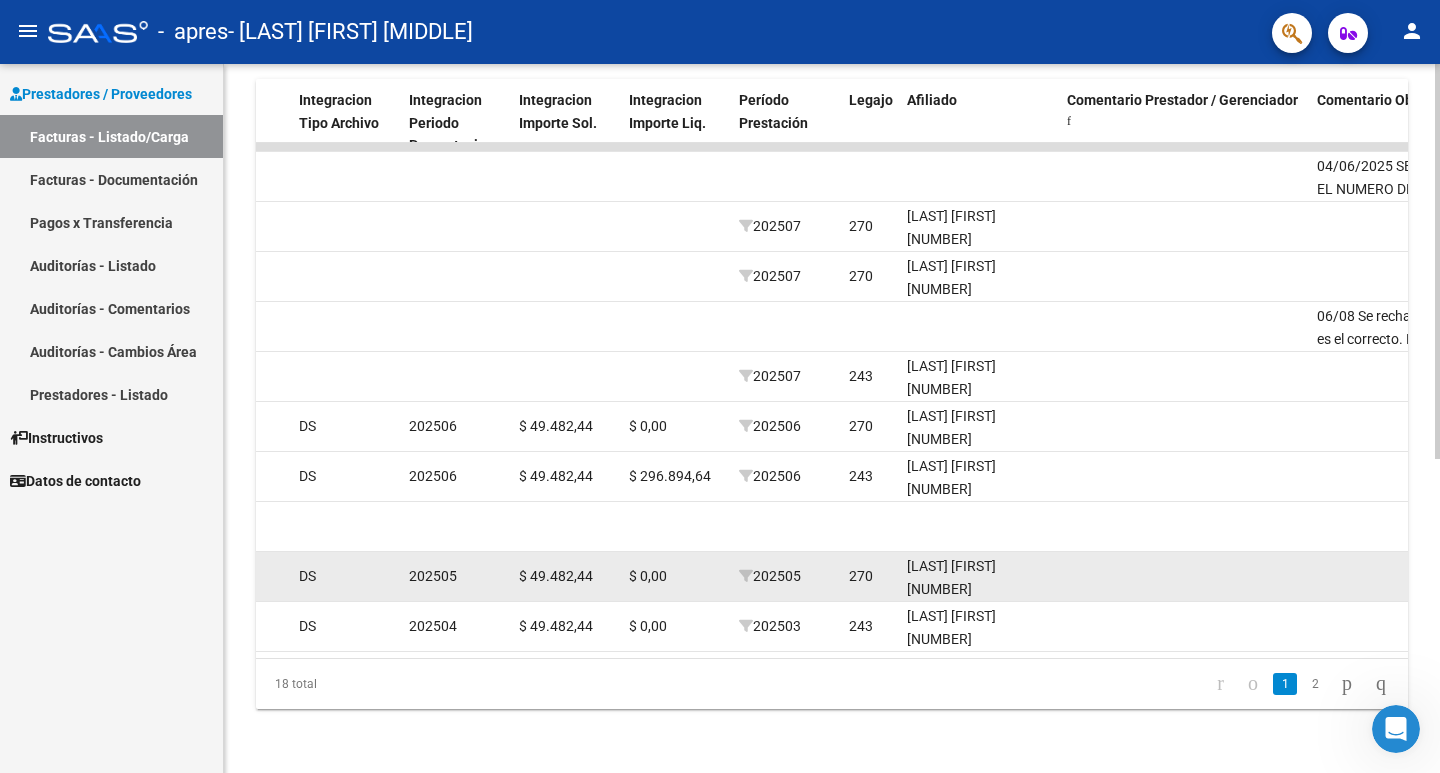 scroll, scrollTop: 563, scrollLeft: 0, axis: vertical 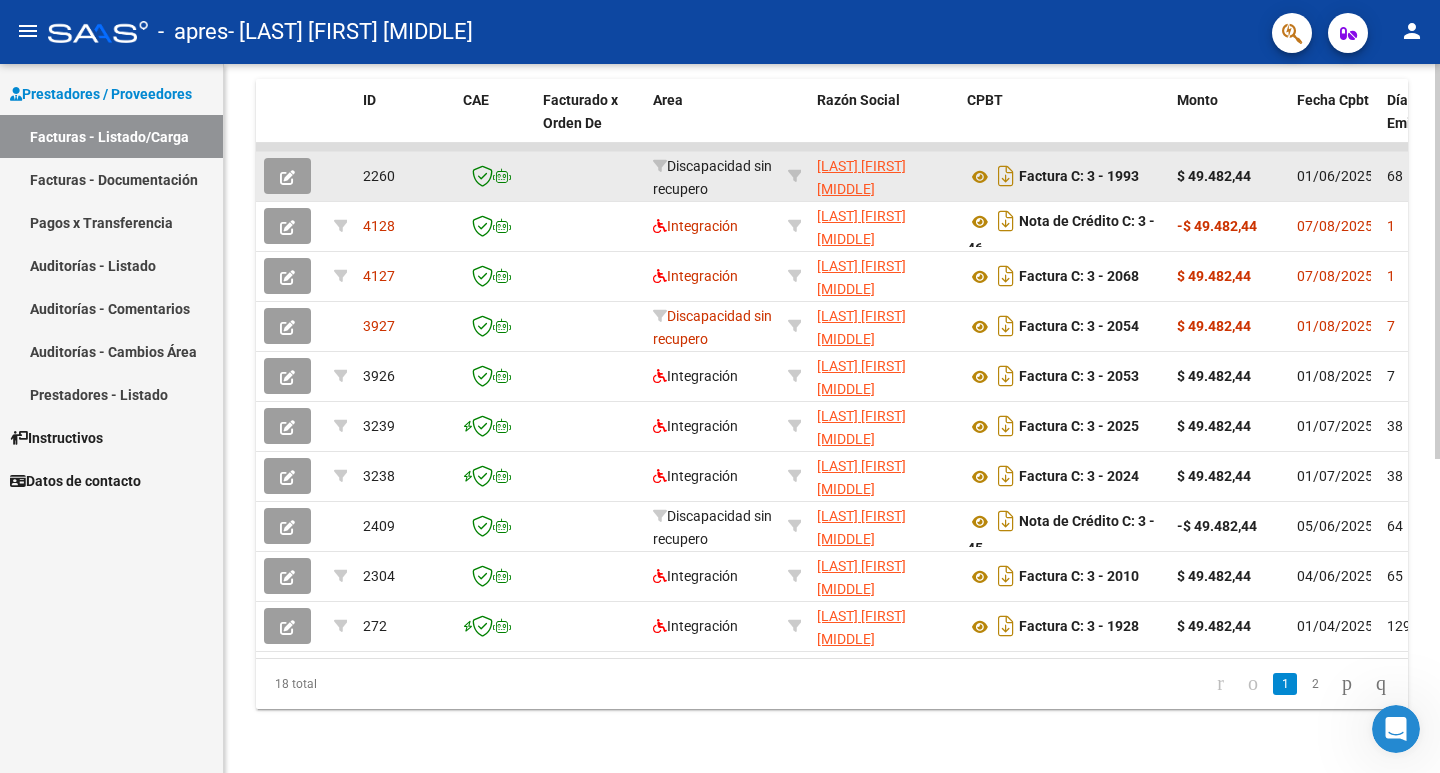 click 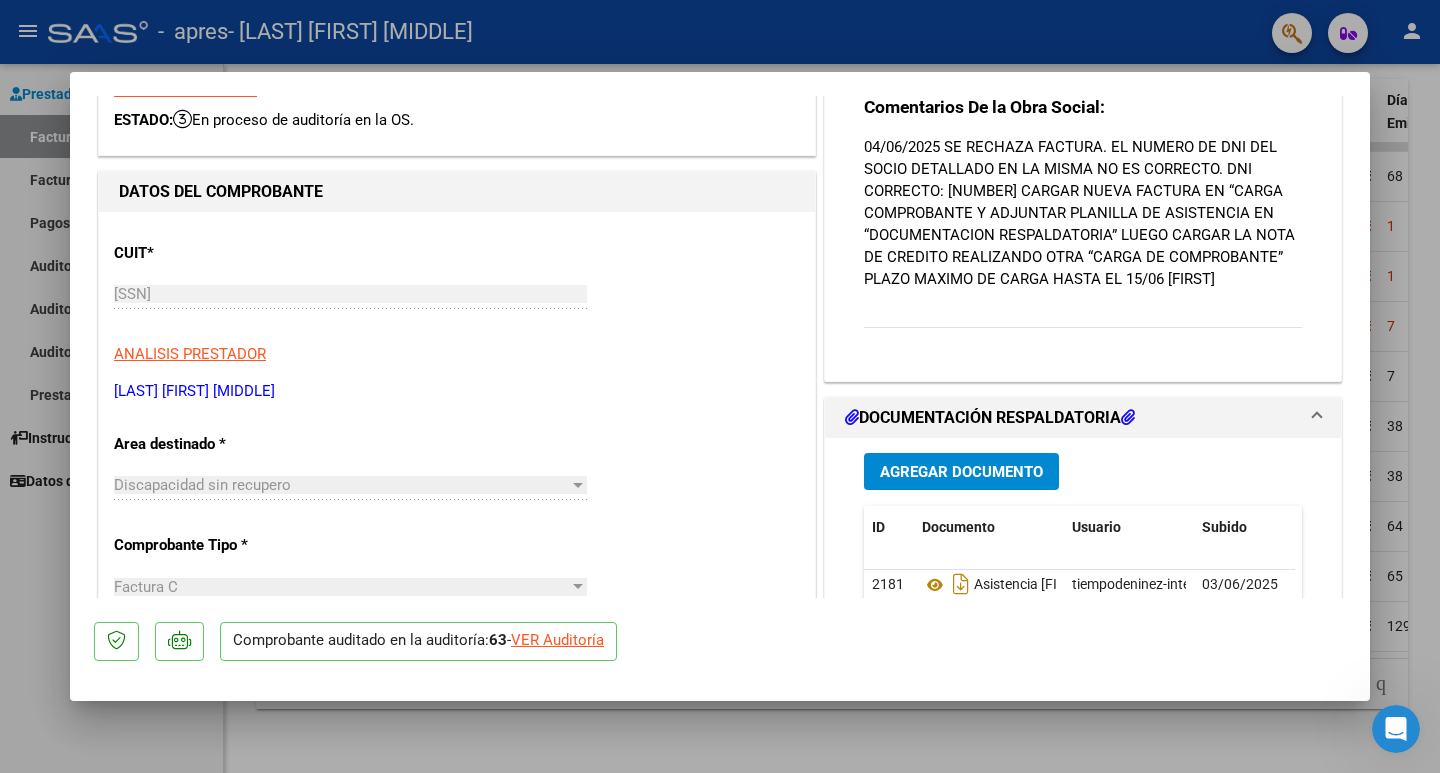 scroll, scrollTop: 0, scrollLeft: 0, axis: both 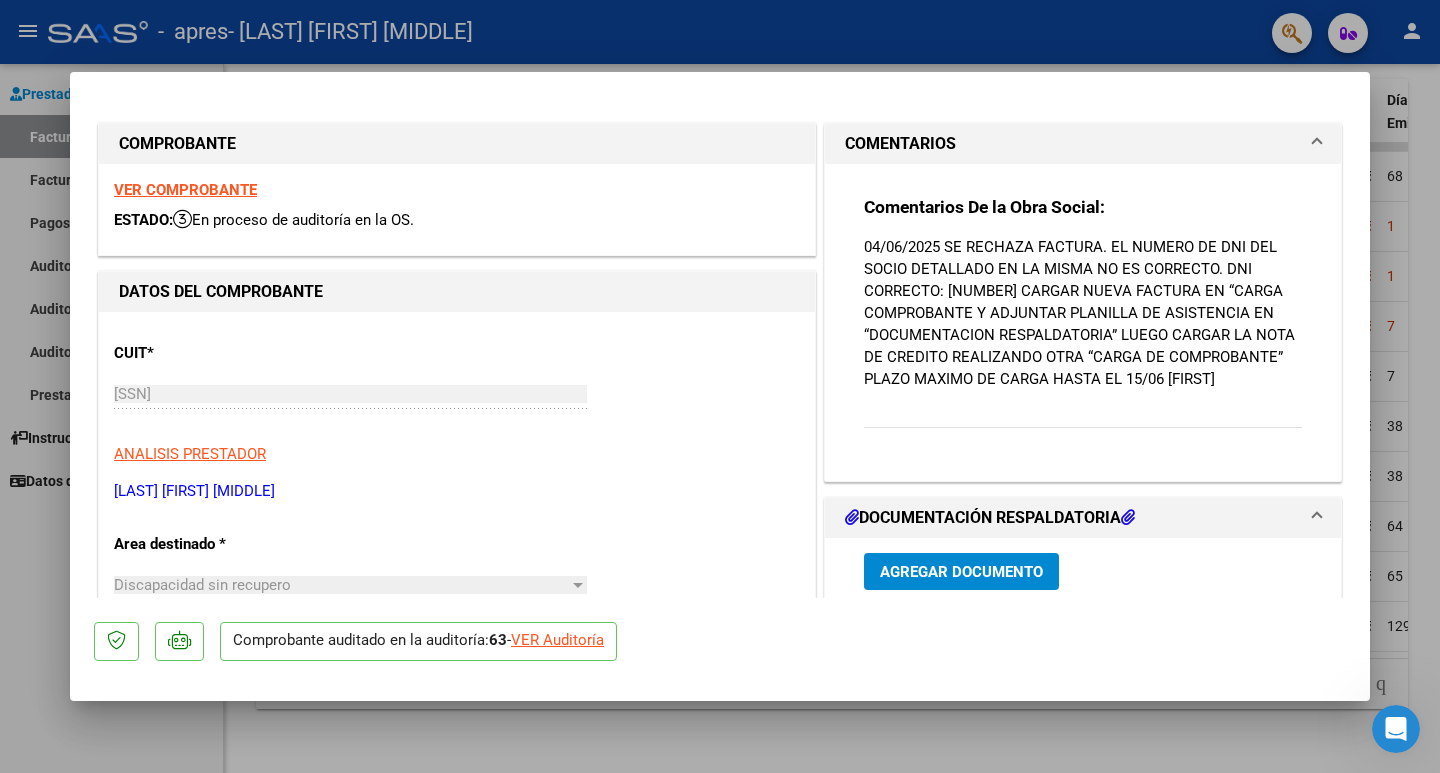 drag, startPoint x: 38, startPoint y: 674, endPoint x: 25, endPoint y: 675, distance: 13.038404 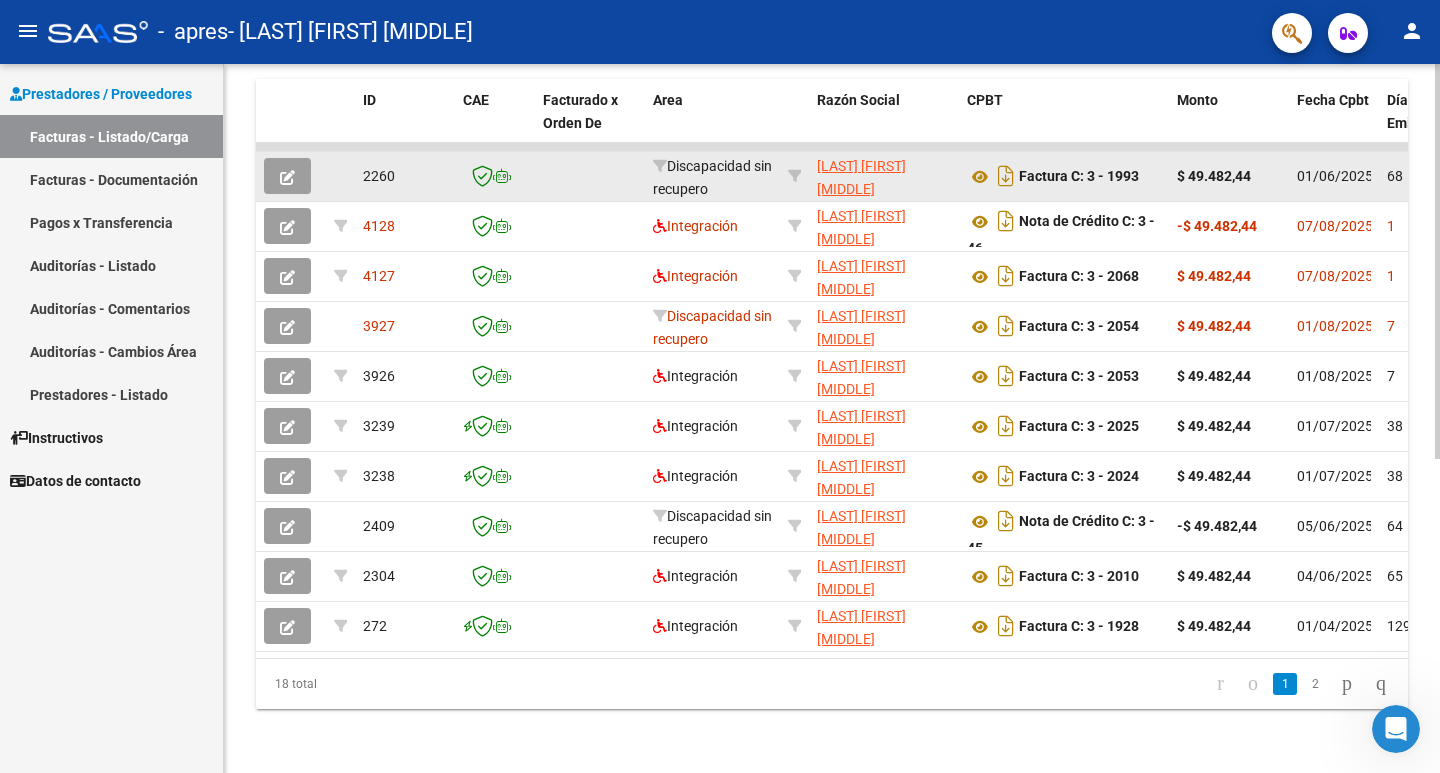 scroll, scrollTop: 463, scrollLeft: 0, axis: vertical 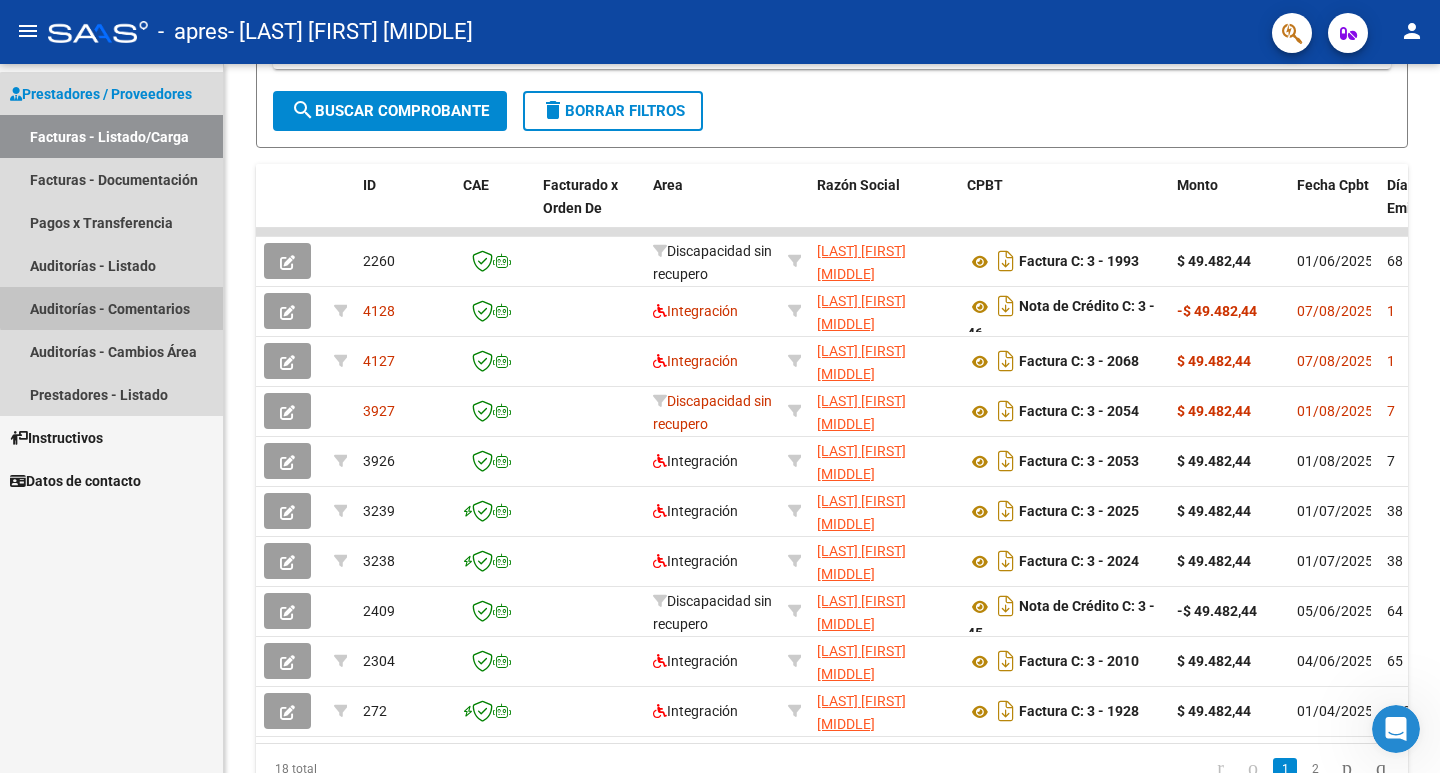 click on "Auditorías - Comentarios" at bounding box center (111, 308) 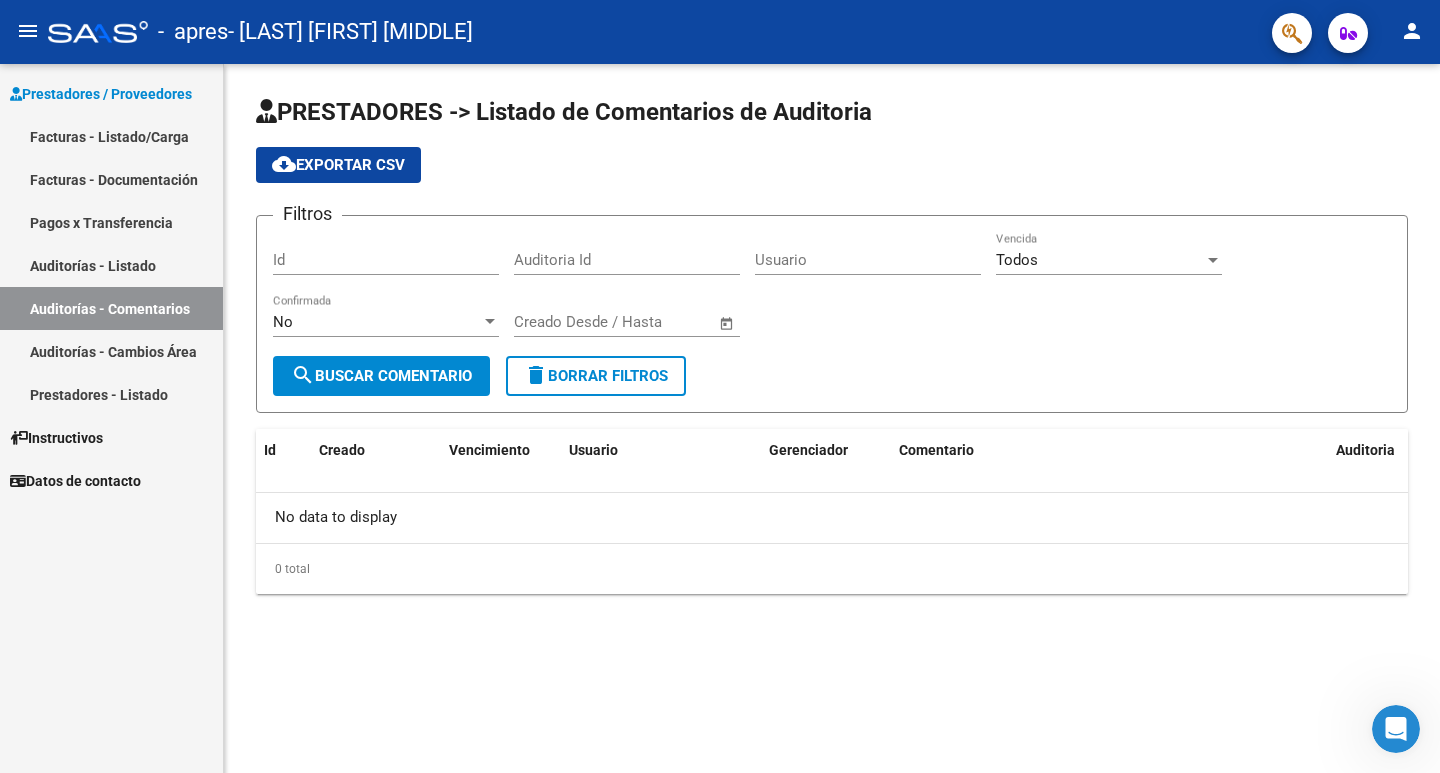 click on "search  Buscar Comentario" 